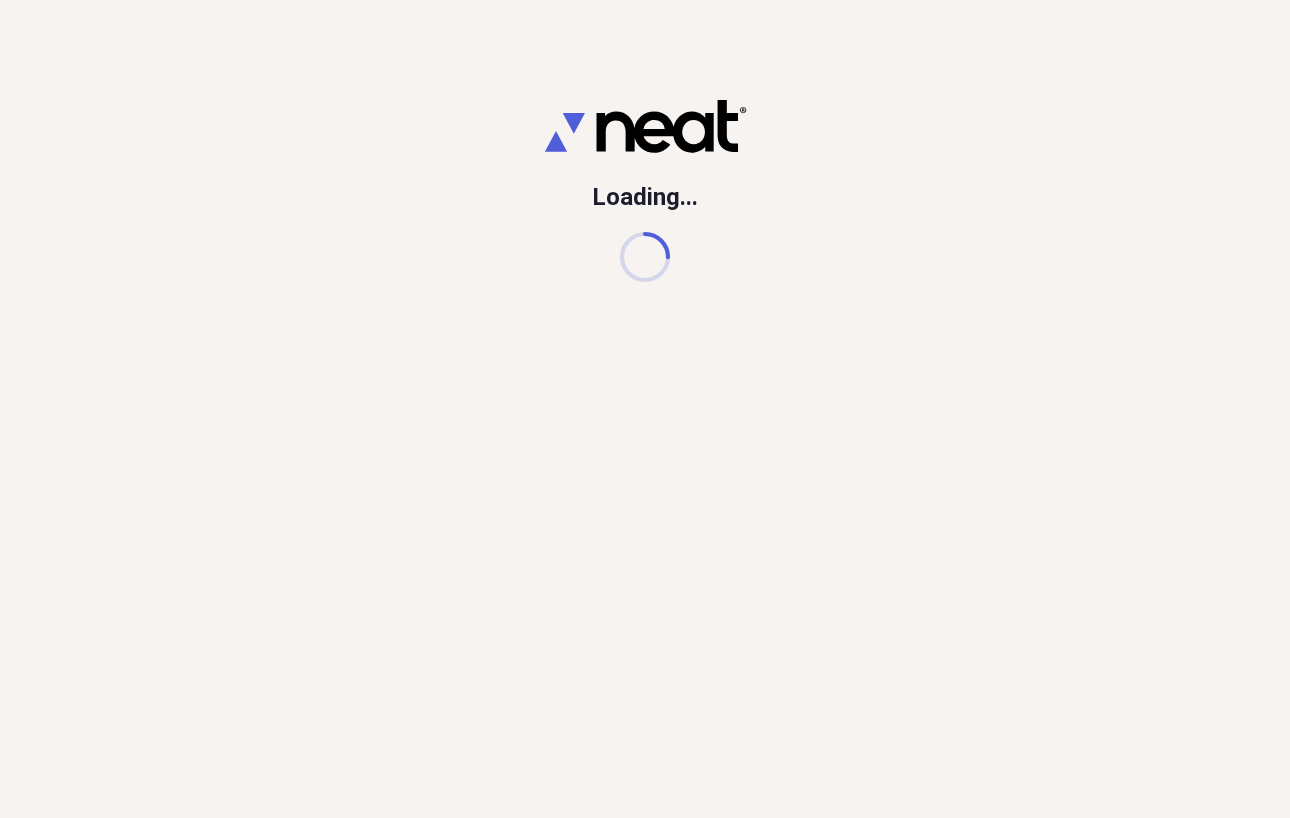 scroll, scrollTop: 0, scrollLeft: 0, axis: both 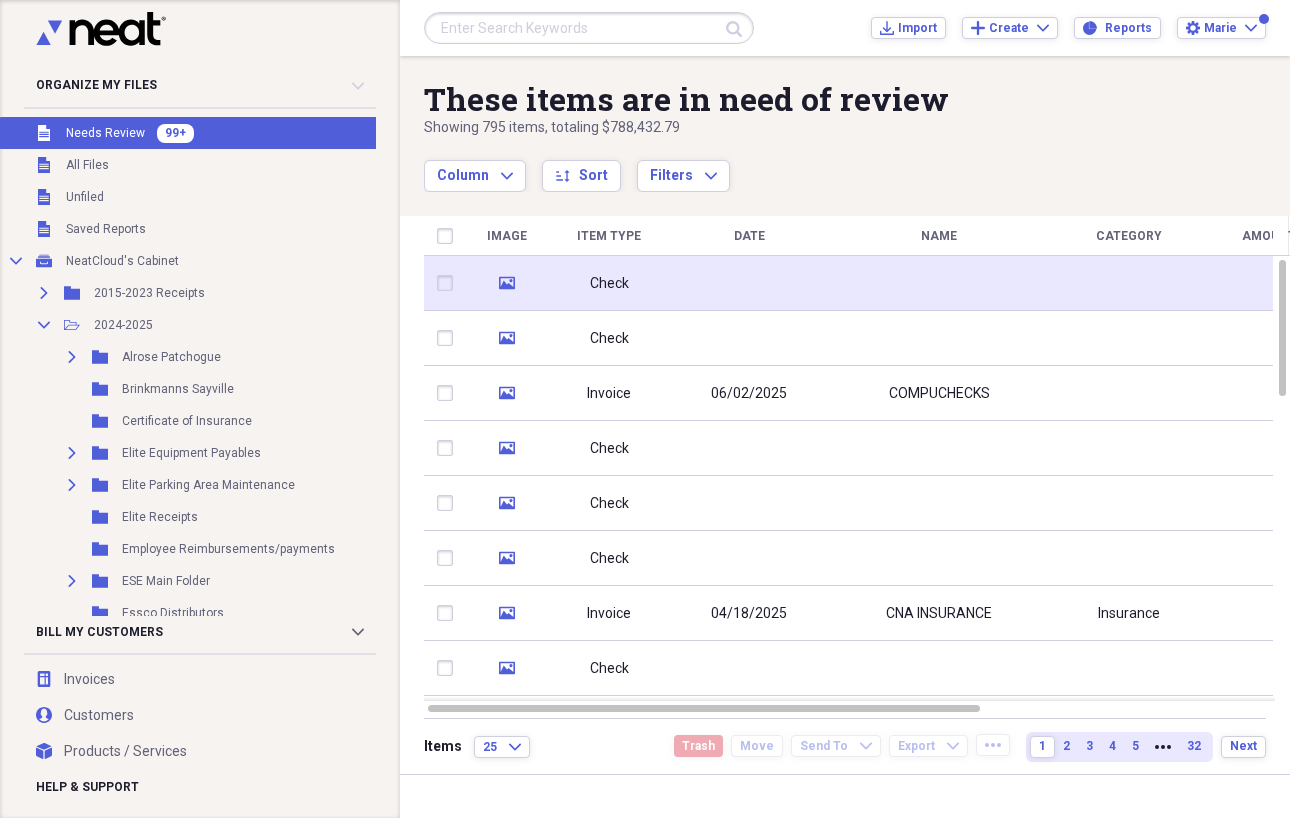 click on "Check" at bounding box center [609, 283] 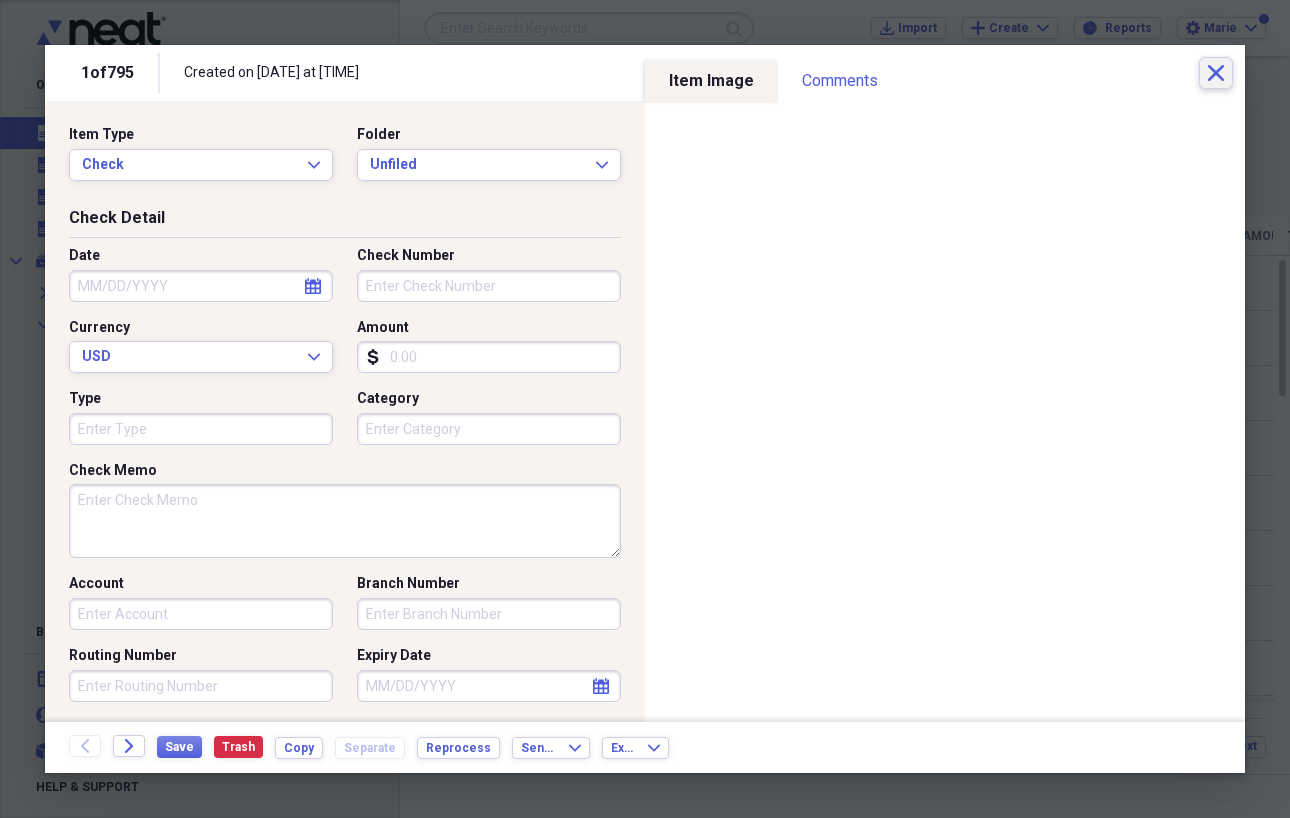 click 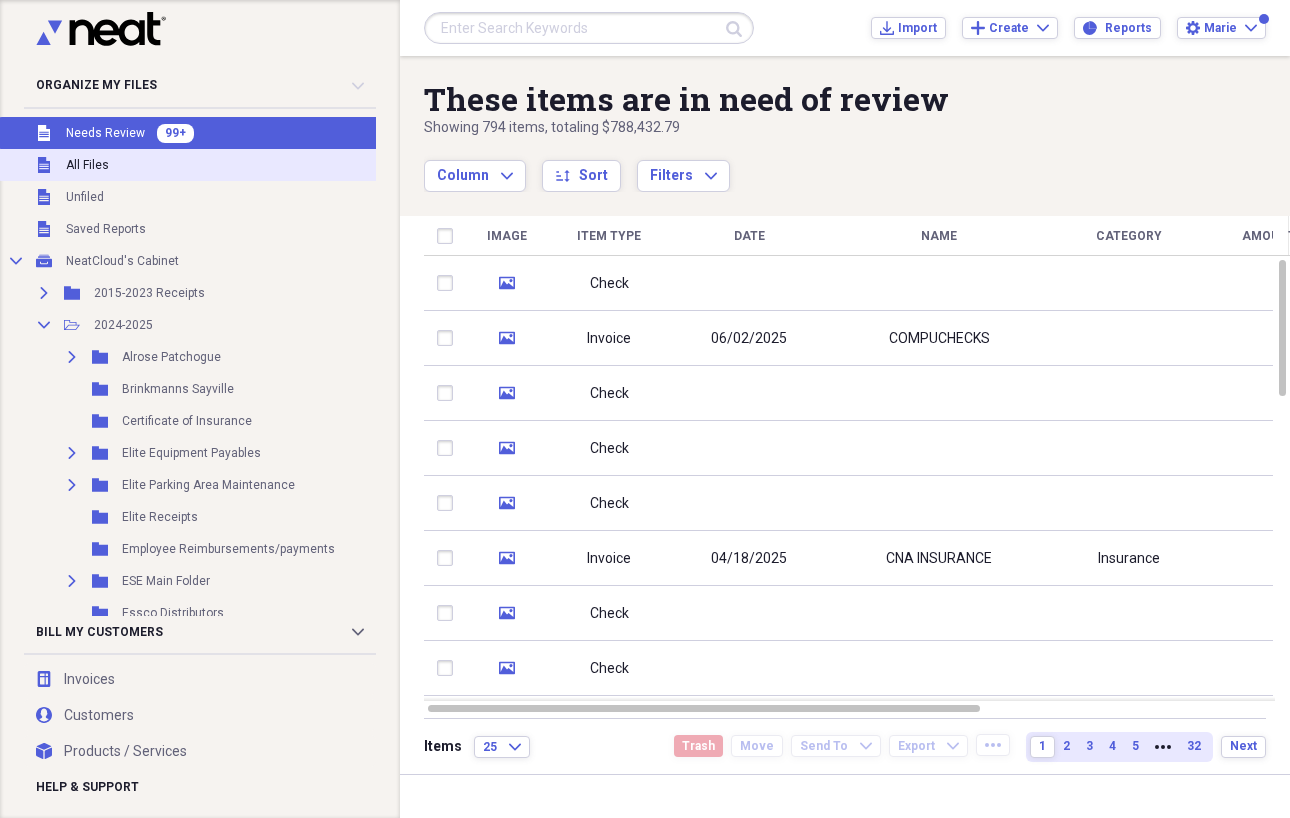 click on "Unfiled All Files" at bounding box center (198, 165) 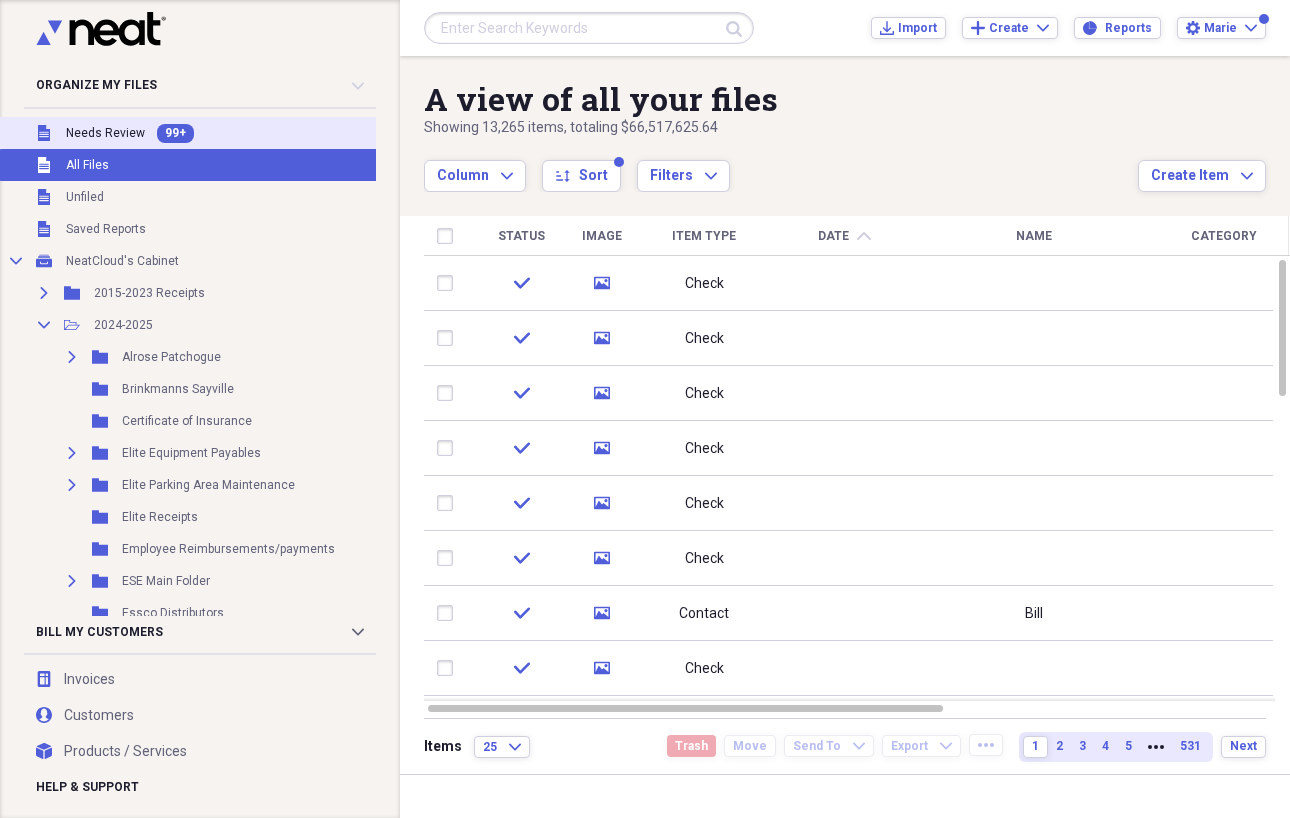 click on "Unfiled Needs Review 99+" at bounding box center [198, 133] 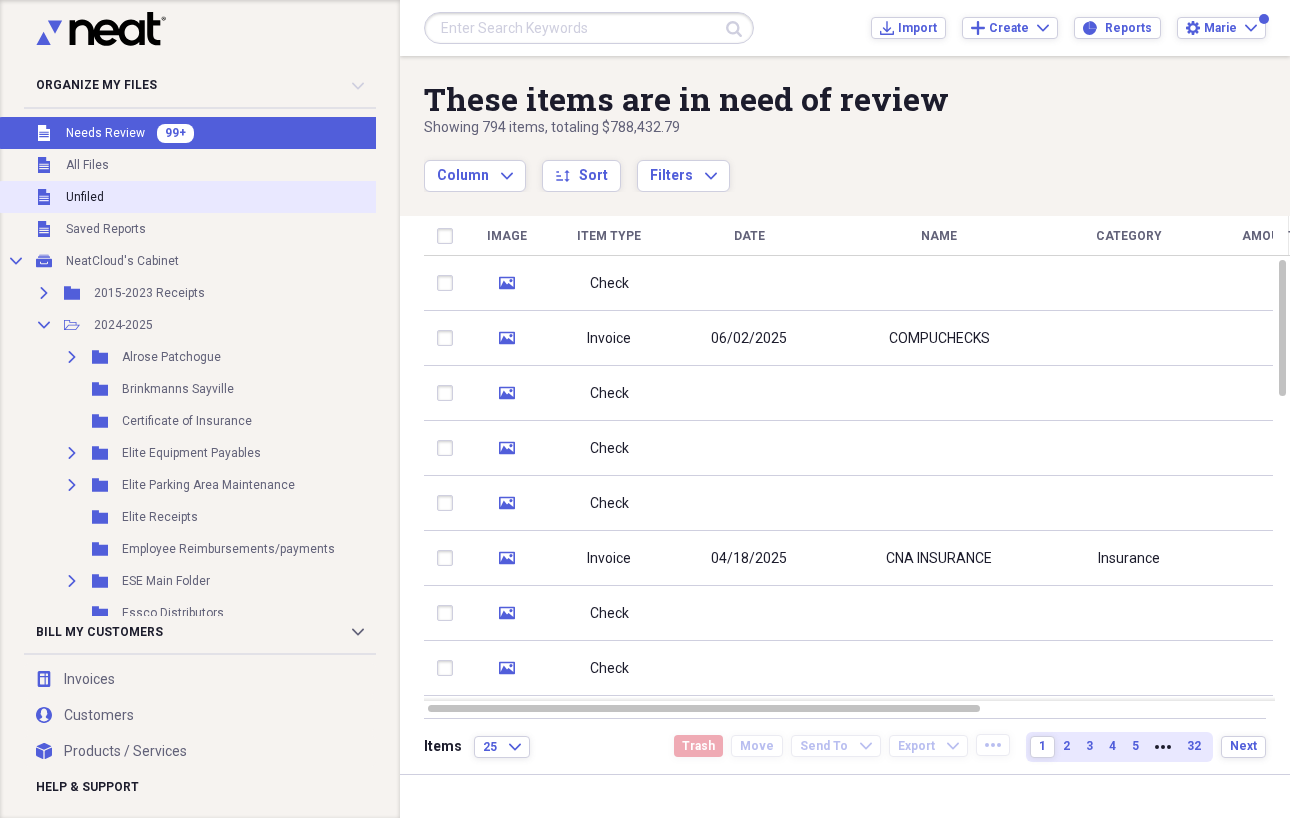 click on "Unfiled Unfiled" at bounding box center [198, 197] 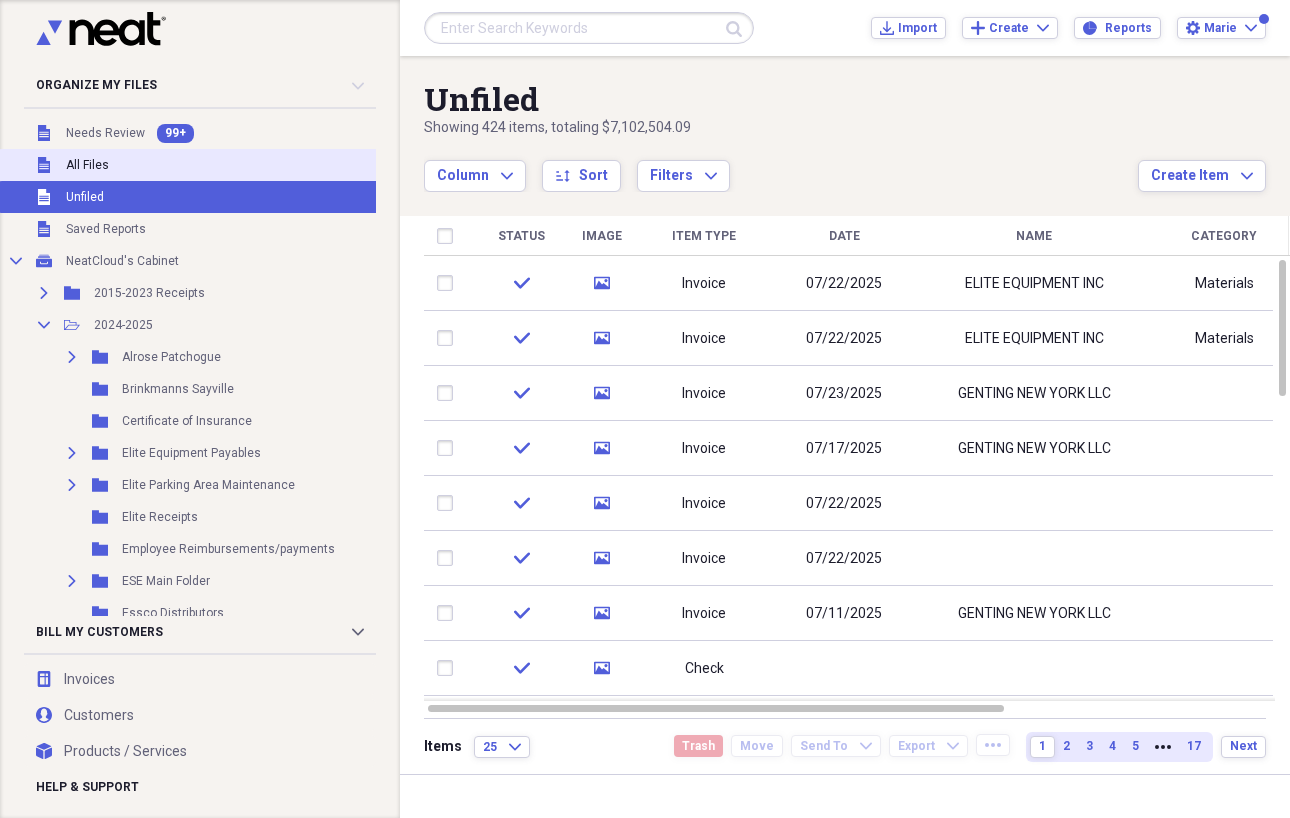 click on "Unfiled All Files" at bounding box center [198, 165] 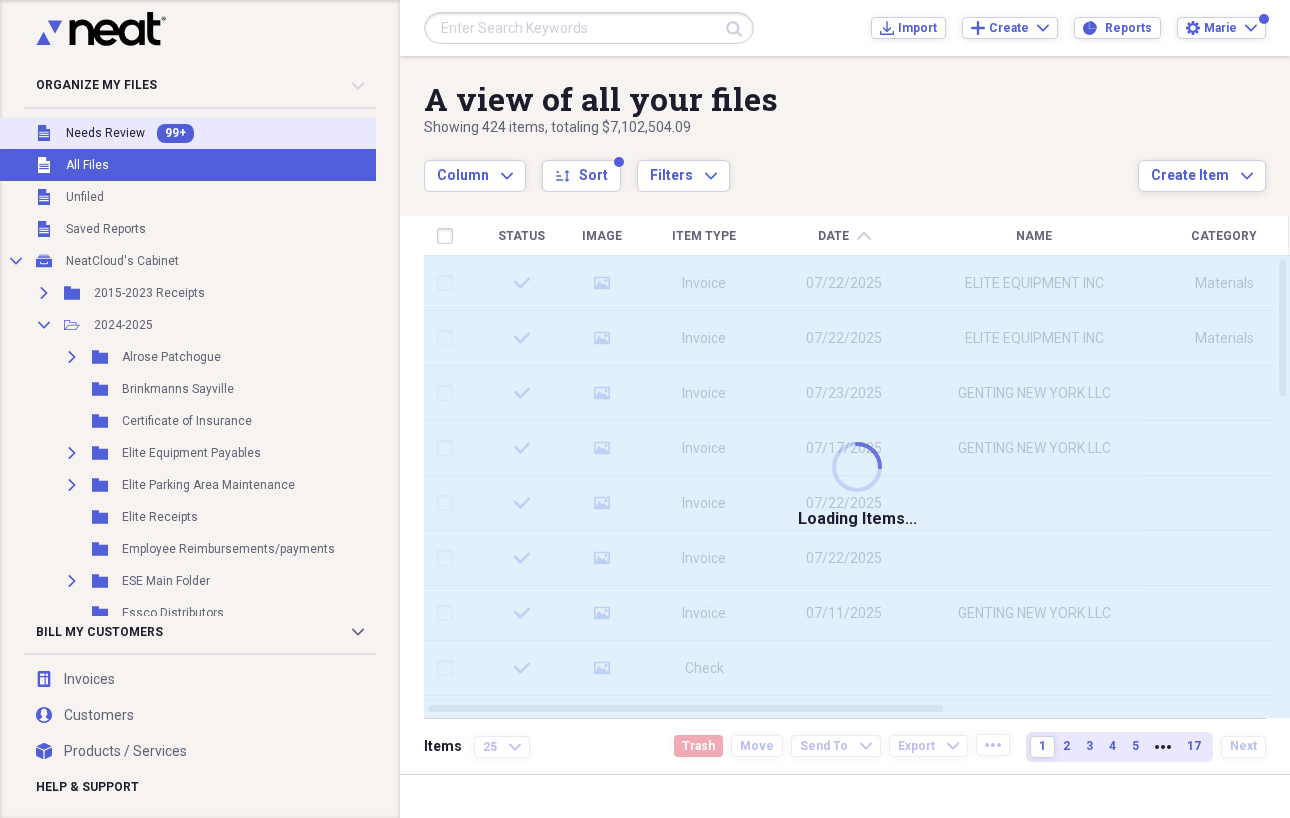 click on "99+" at bounding box center [175, 133] 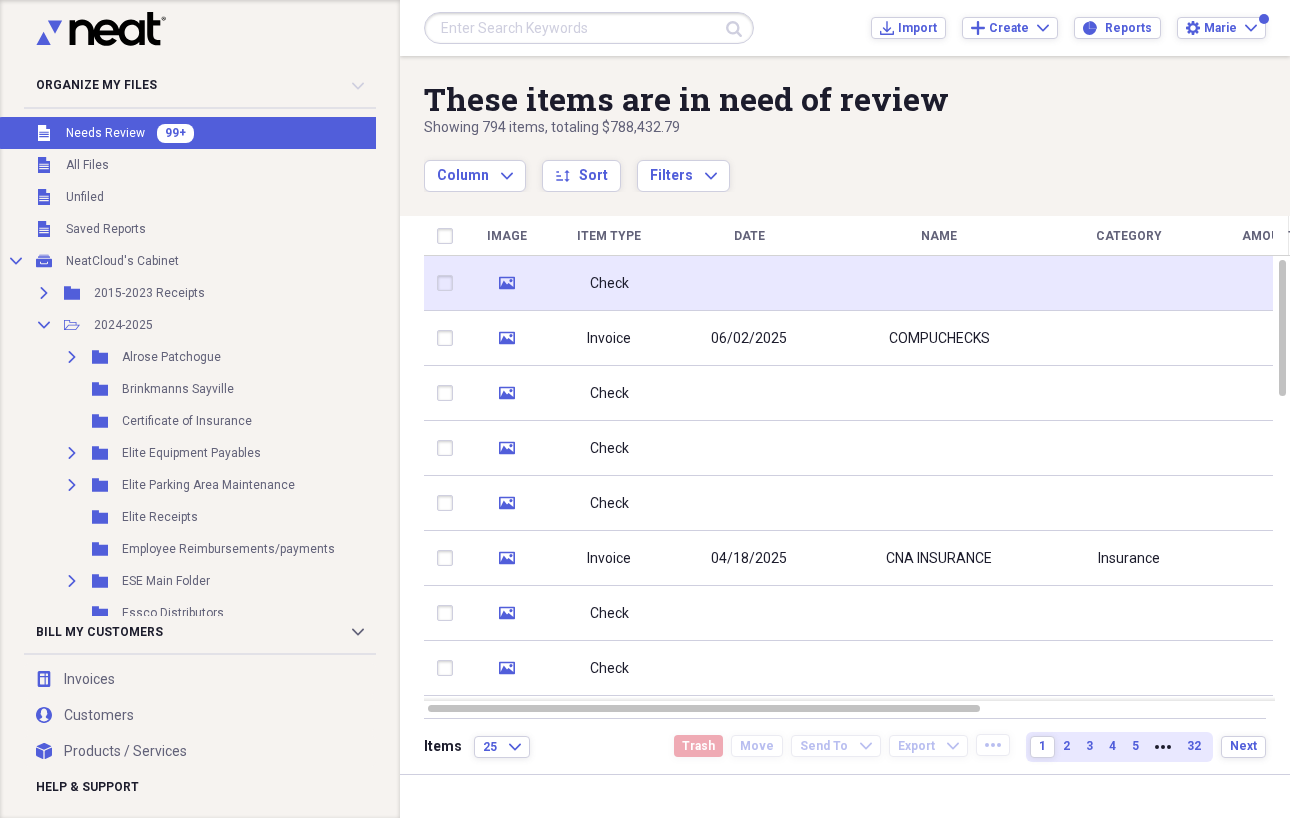 click at bounding box center (749, 283) 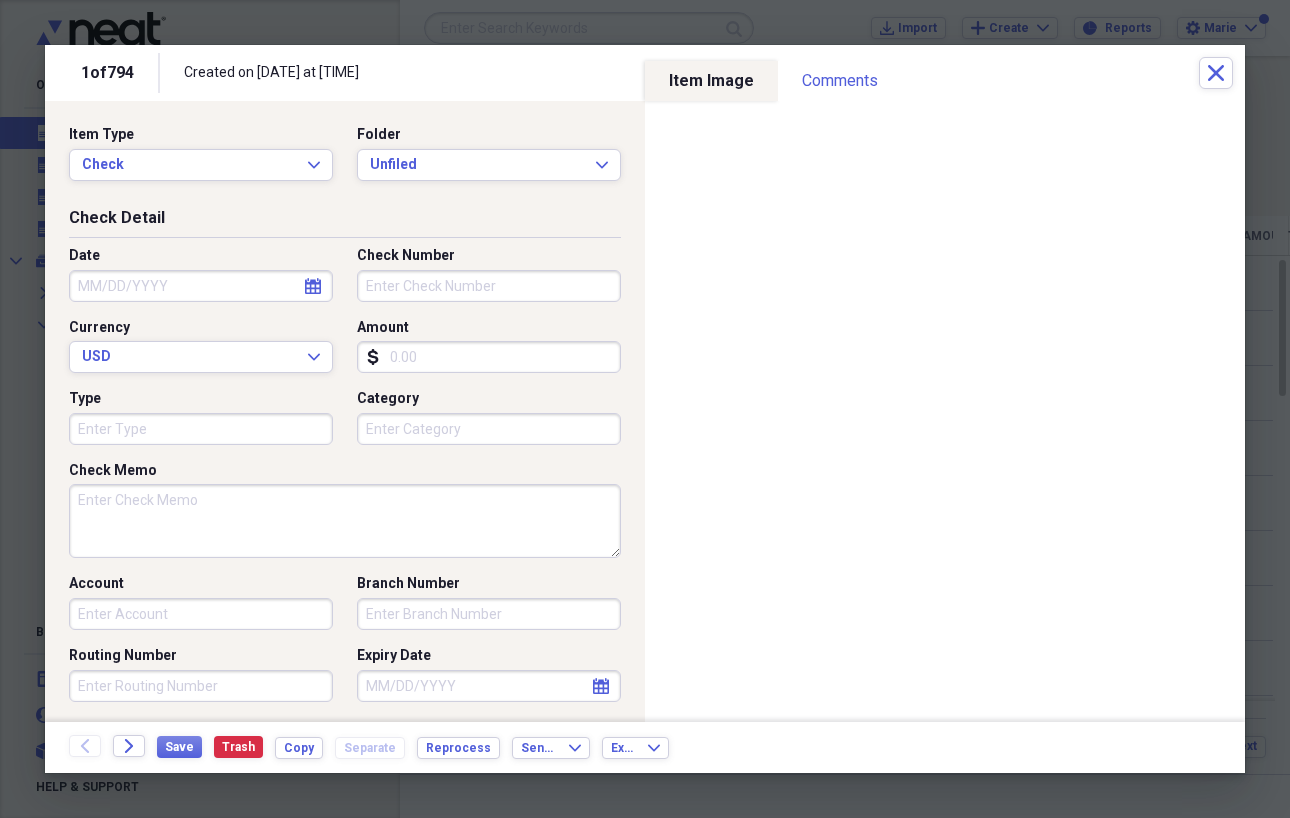 click on "Forward" at bounding box center [135, 747] 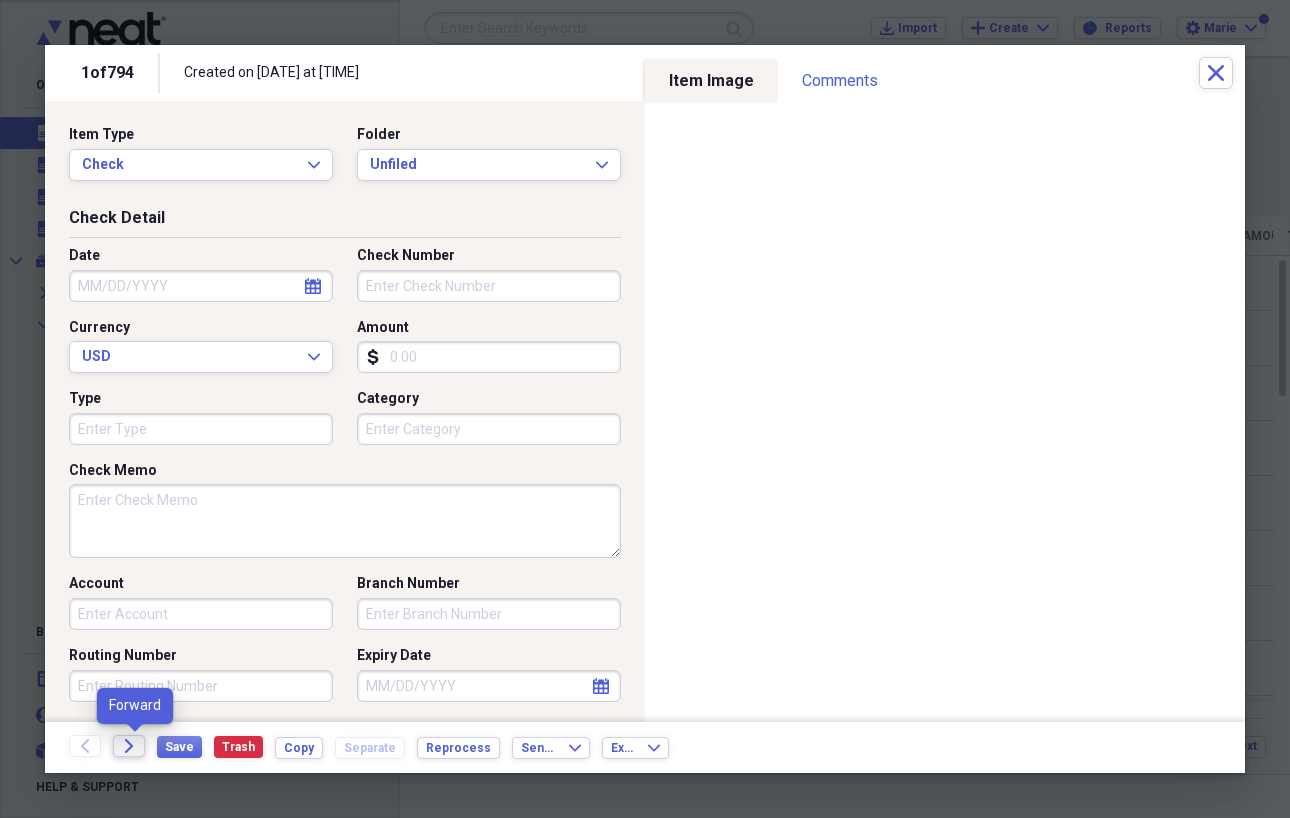 click on "Forward" at bounding box center [129, 746] 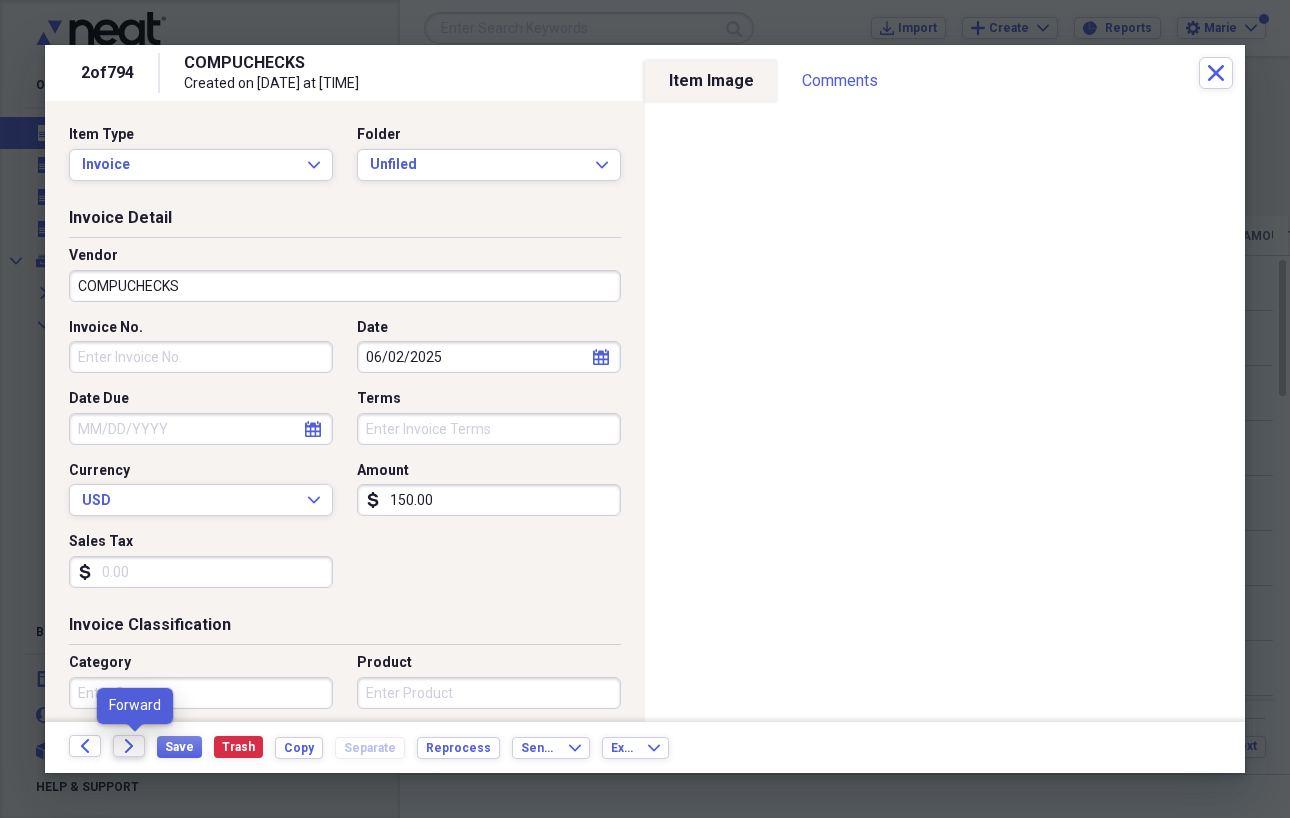 click on "Forward" at bounding box center (129, 746) 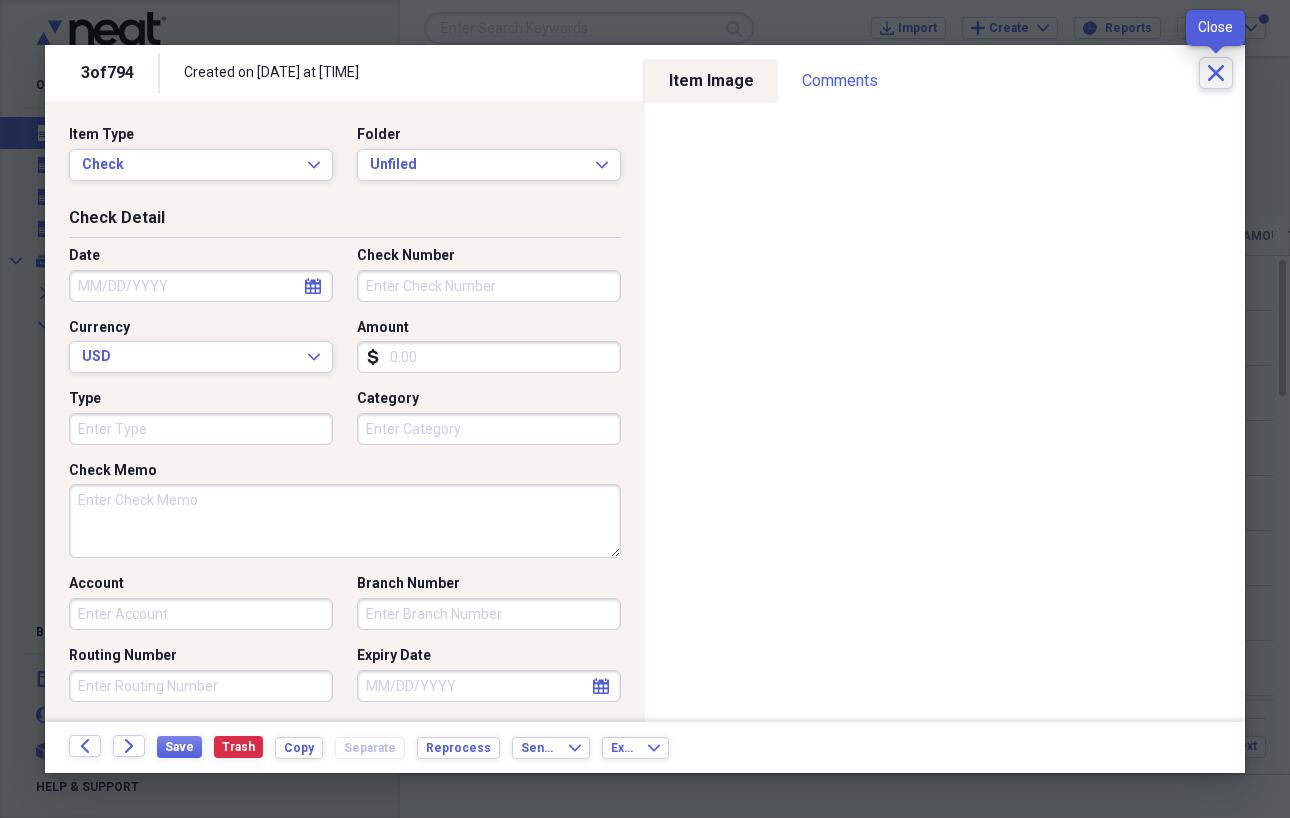 click on "Close" 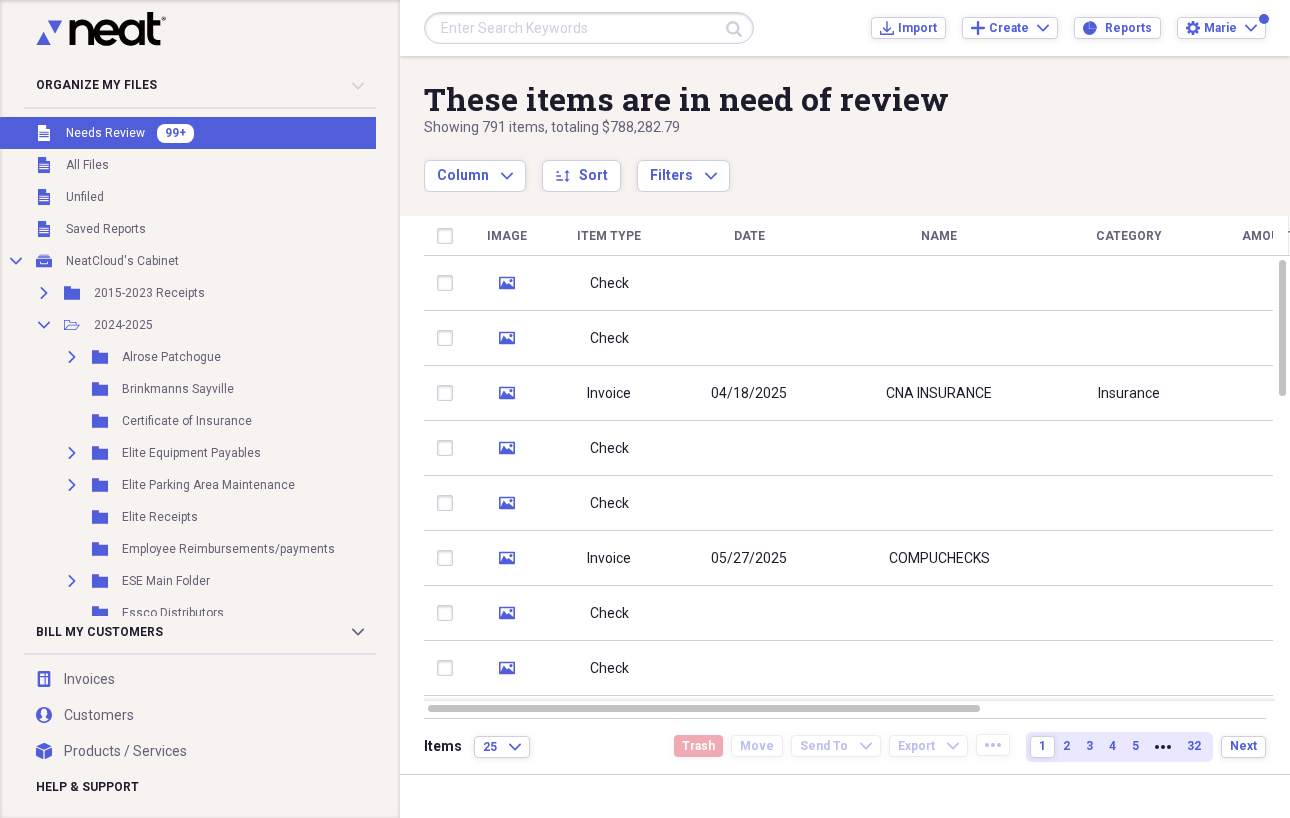 click on "Unfiled Needs Review 99+" at bounding box center (198, 133) 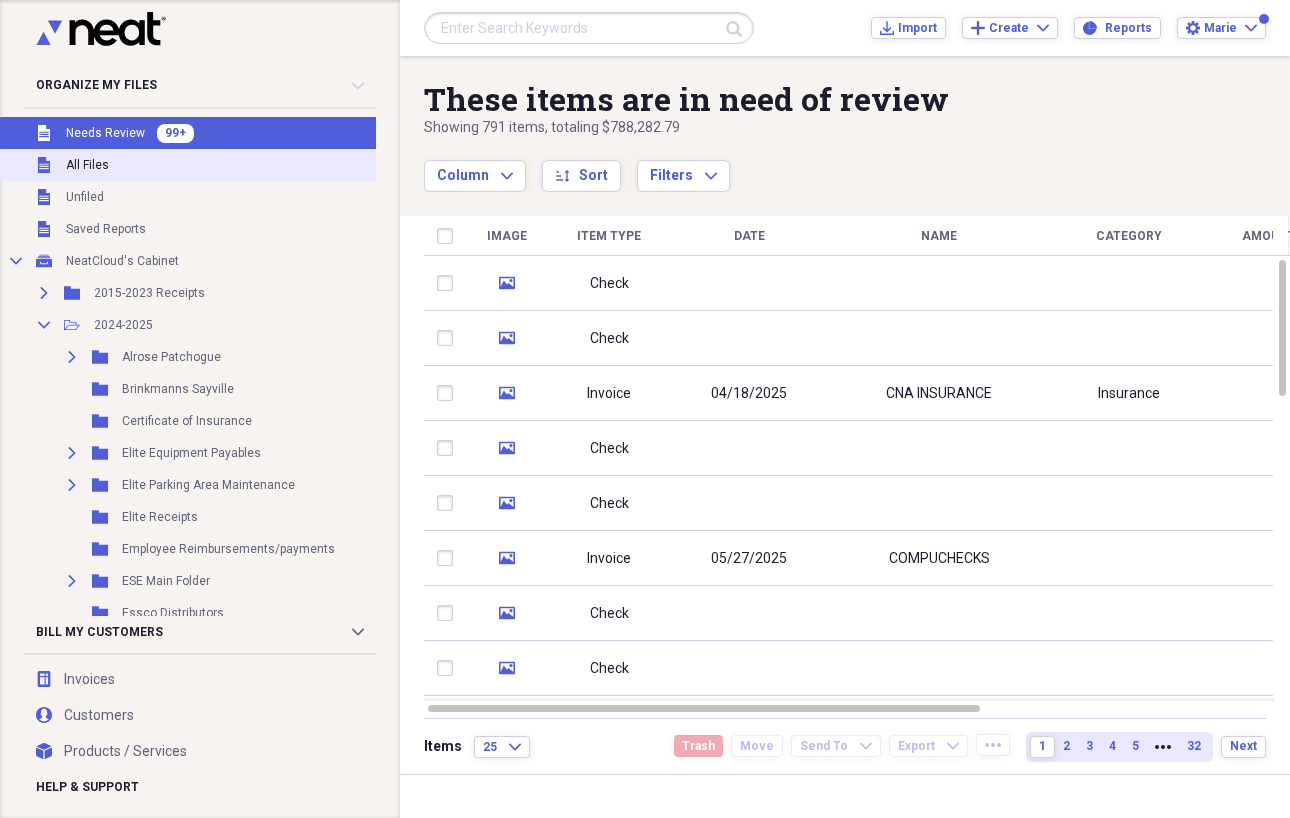 click on "Unfiled All Files" at bounding box center [198, 165] 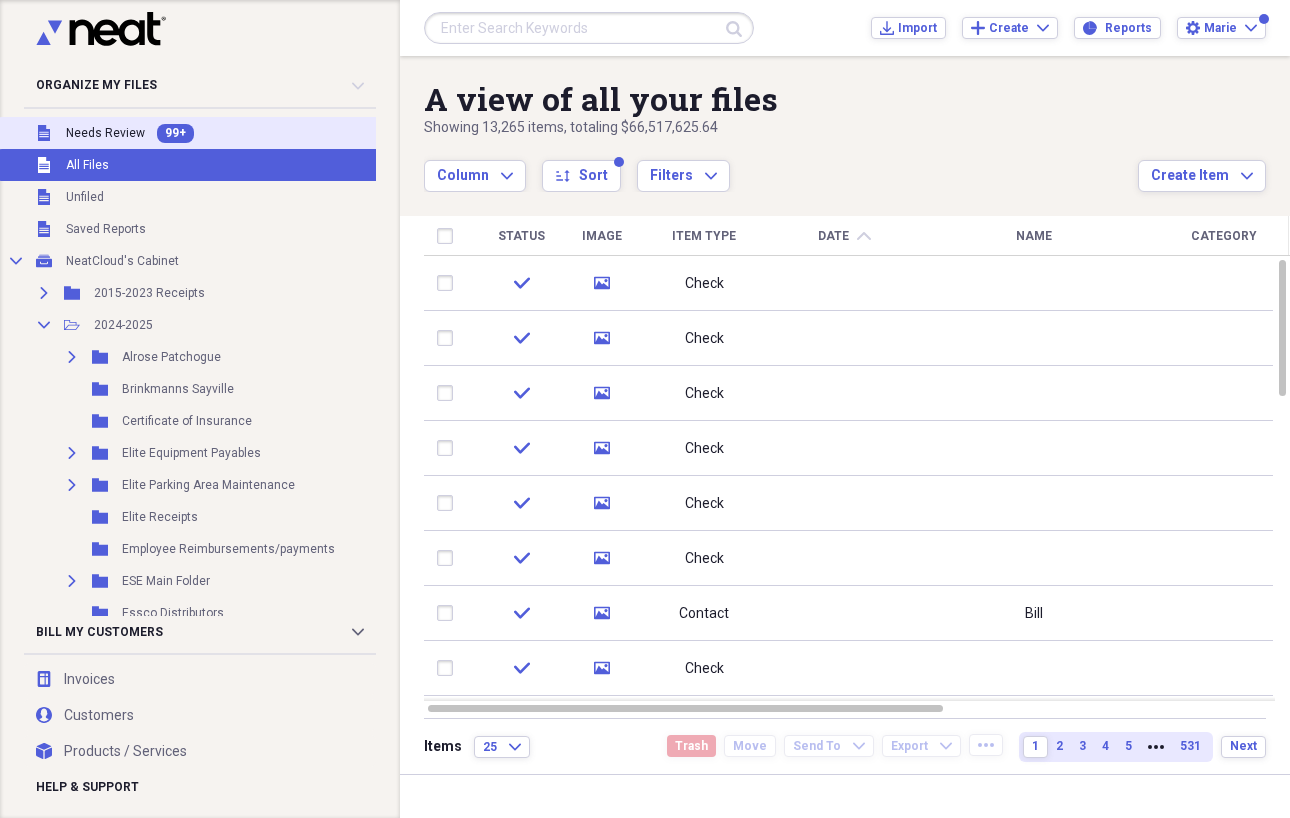 click on "Needs Review" at bounding box center [105, 133] 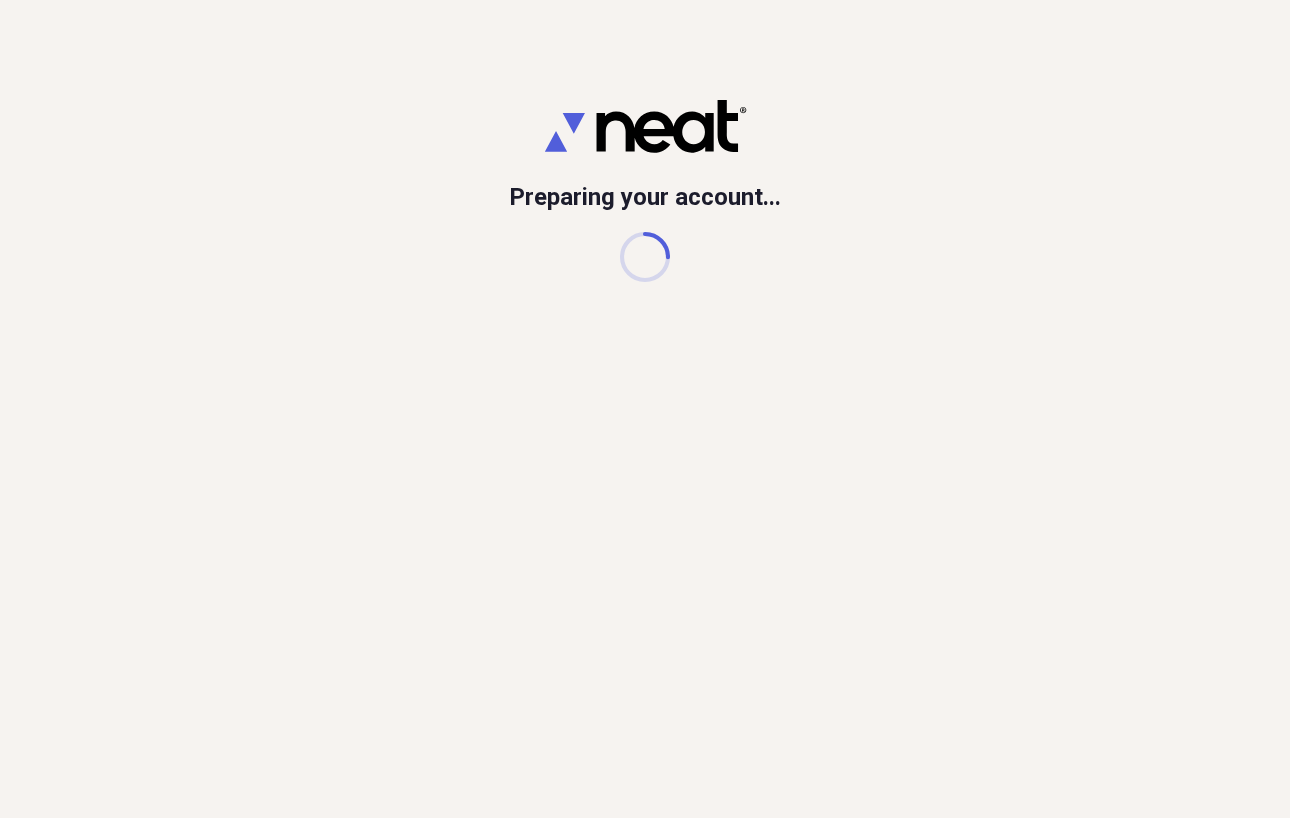 scroll, scrollTop: 0, scrollLeft: 0, axis: both 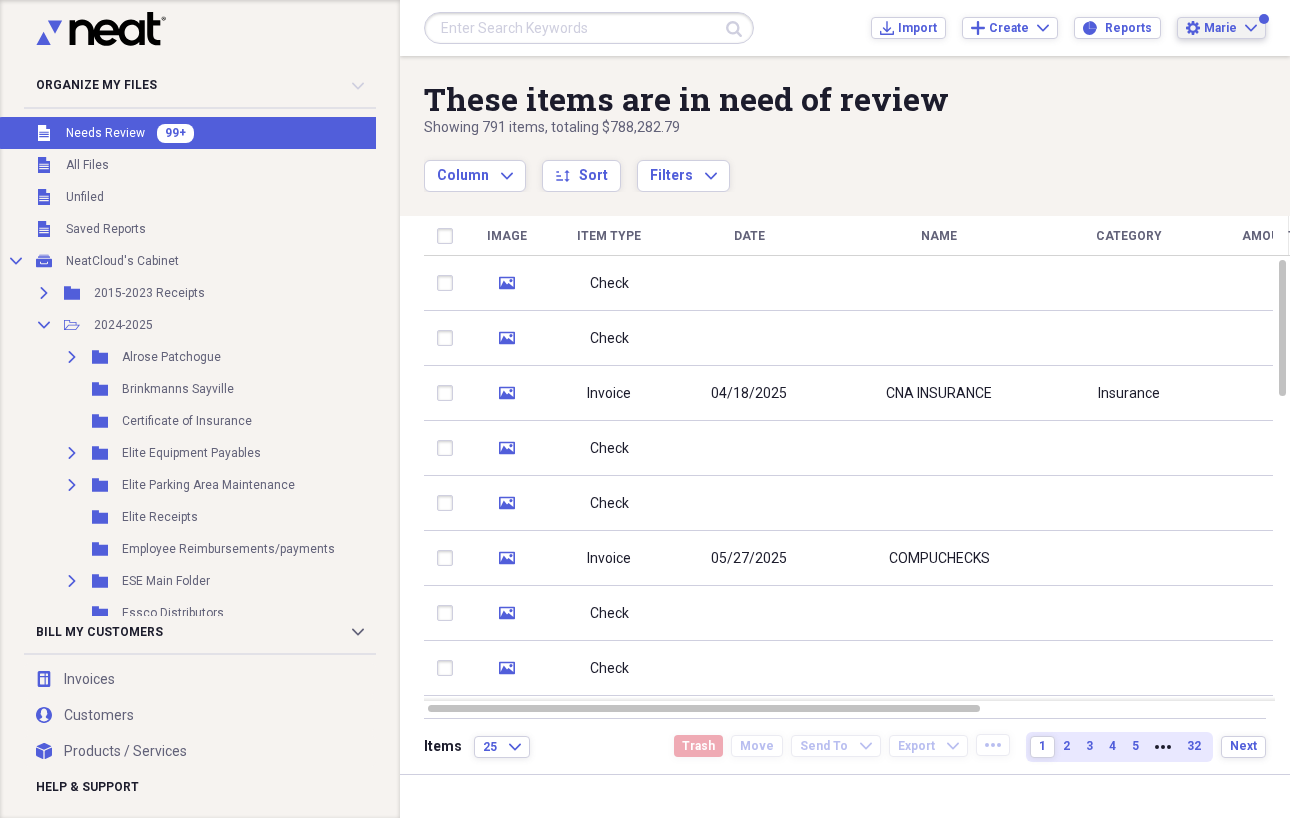 click on "Marie" at bounding box center (1220, 28) 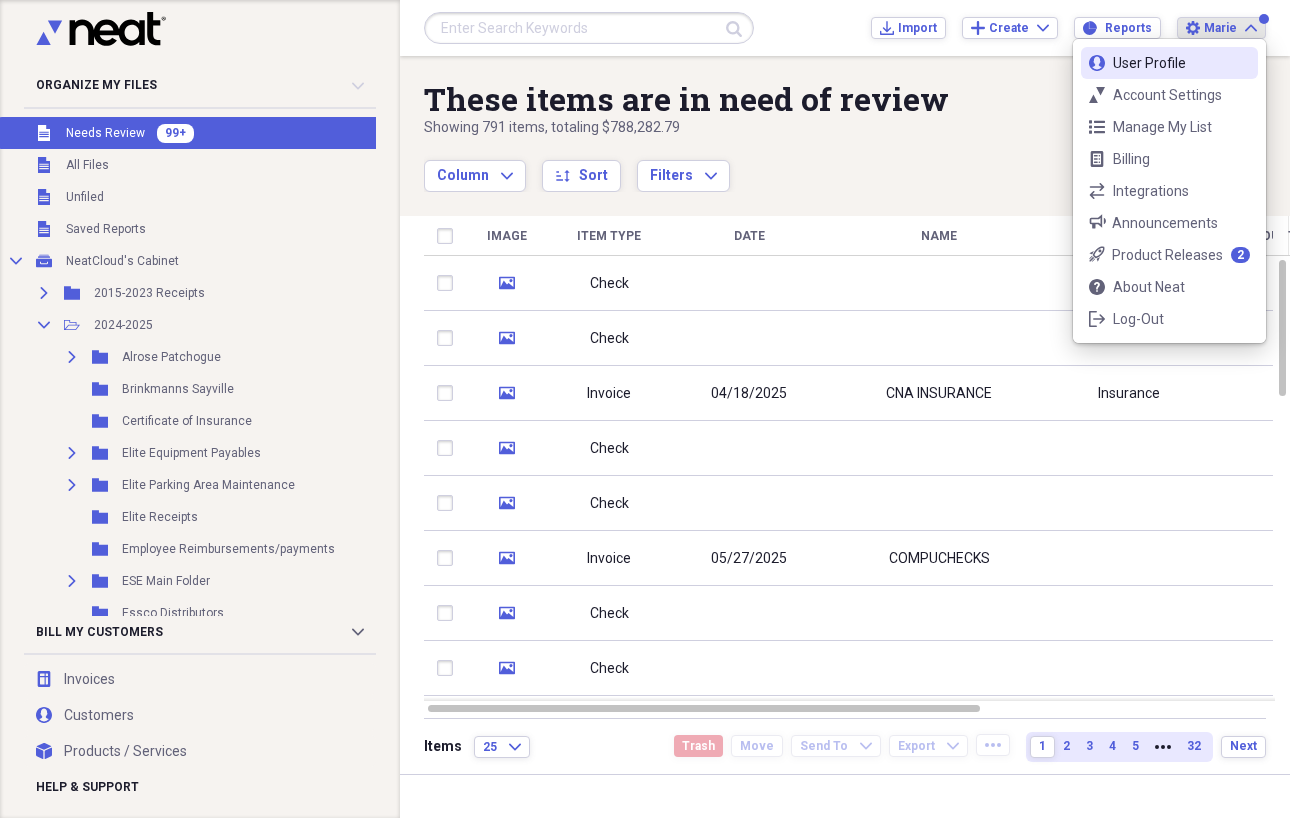 click on "User Profile" at bounding box center [1169, 63] 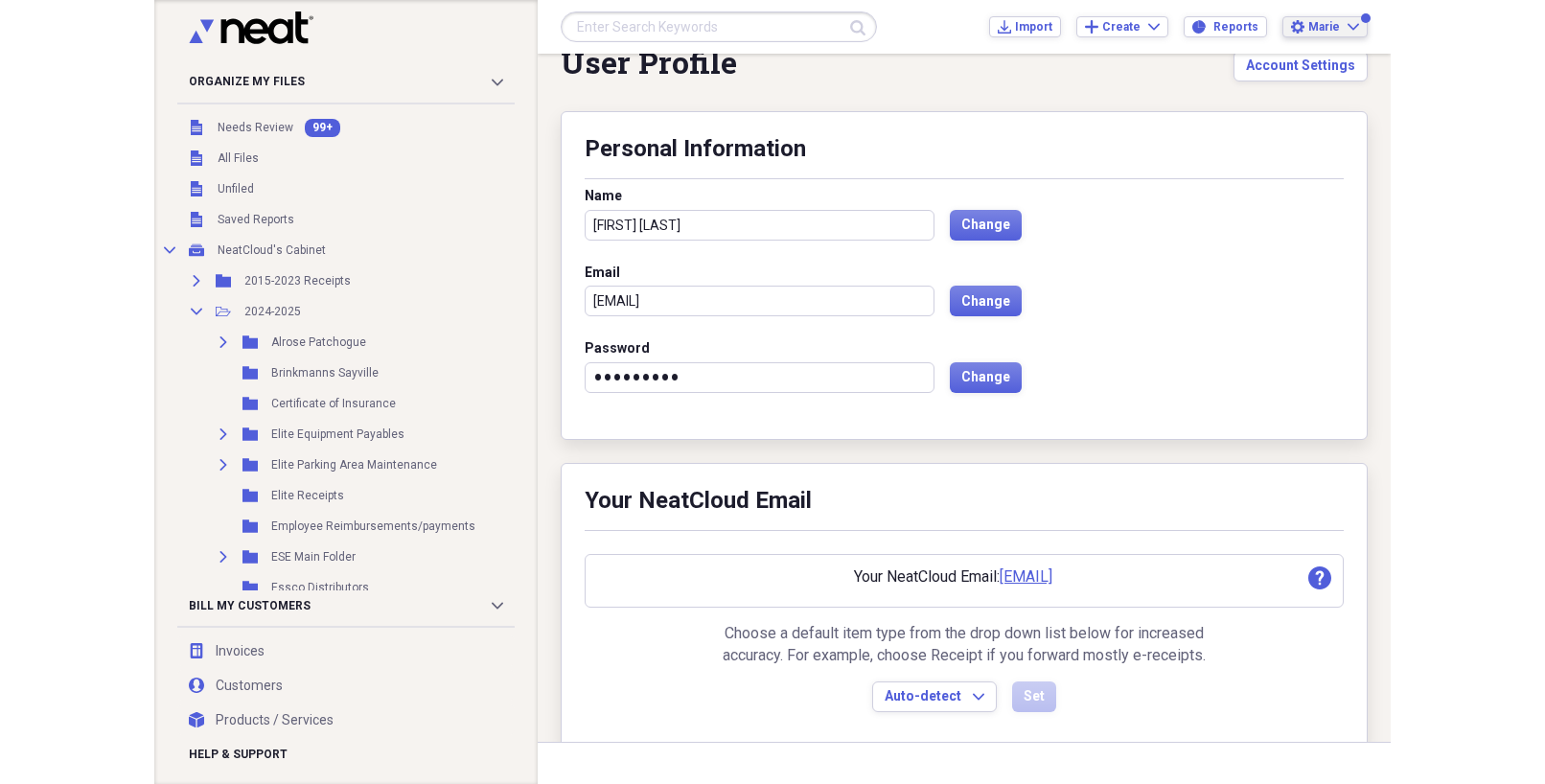 scroll, scrollTop: 0, scrollLeft: 0, axis: both 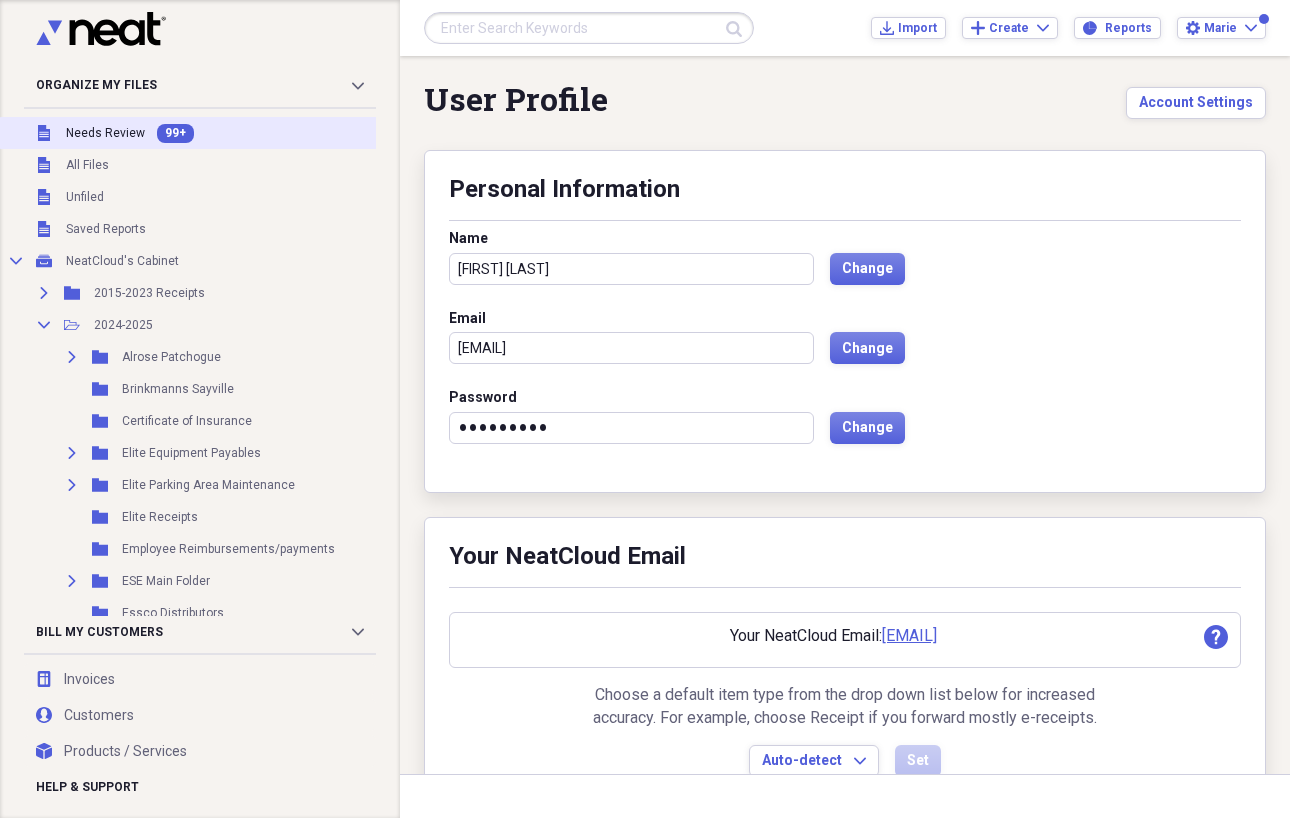 click on "Needs Review" at bounding box center (105, 133) 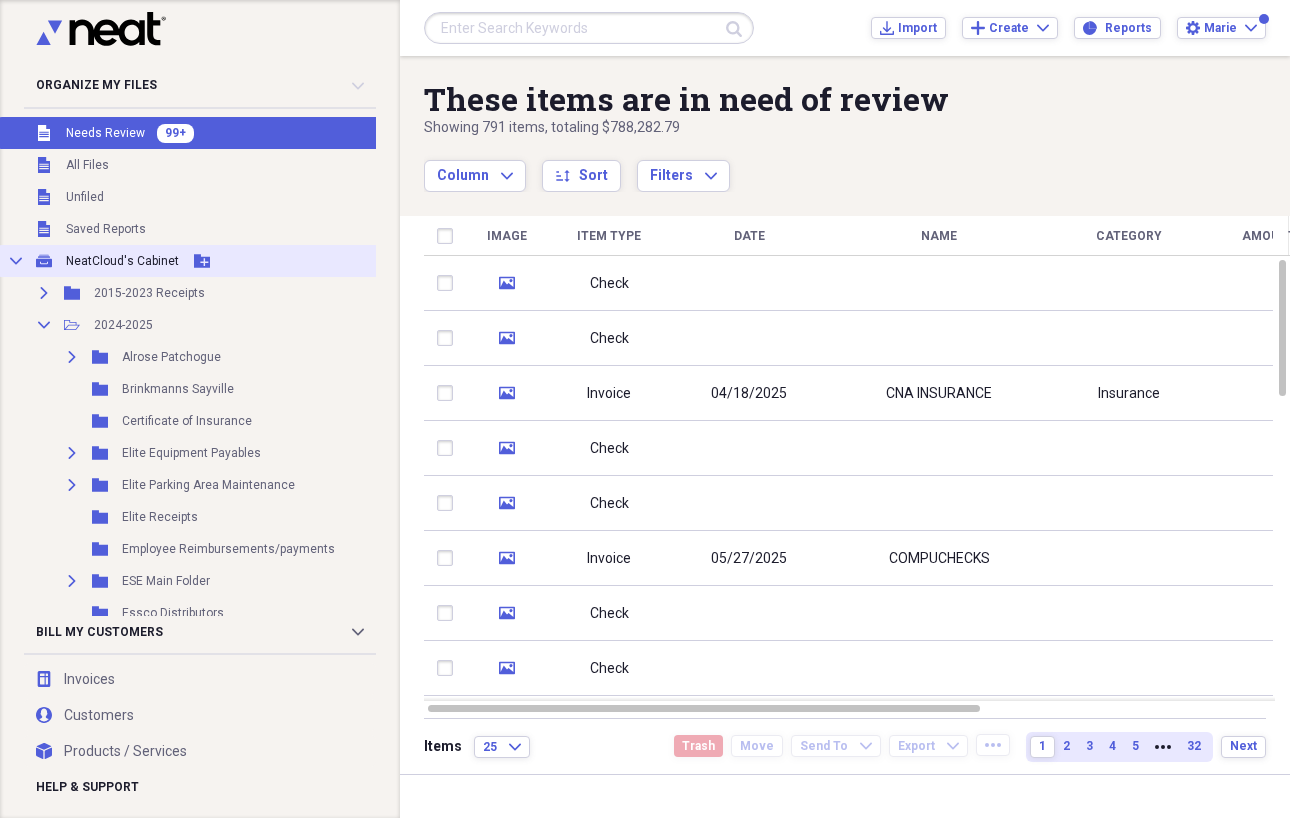 click on "NeatCloud's Cabinet" at bounding box center [122, 261] 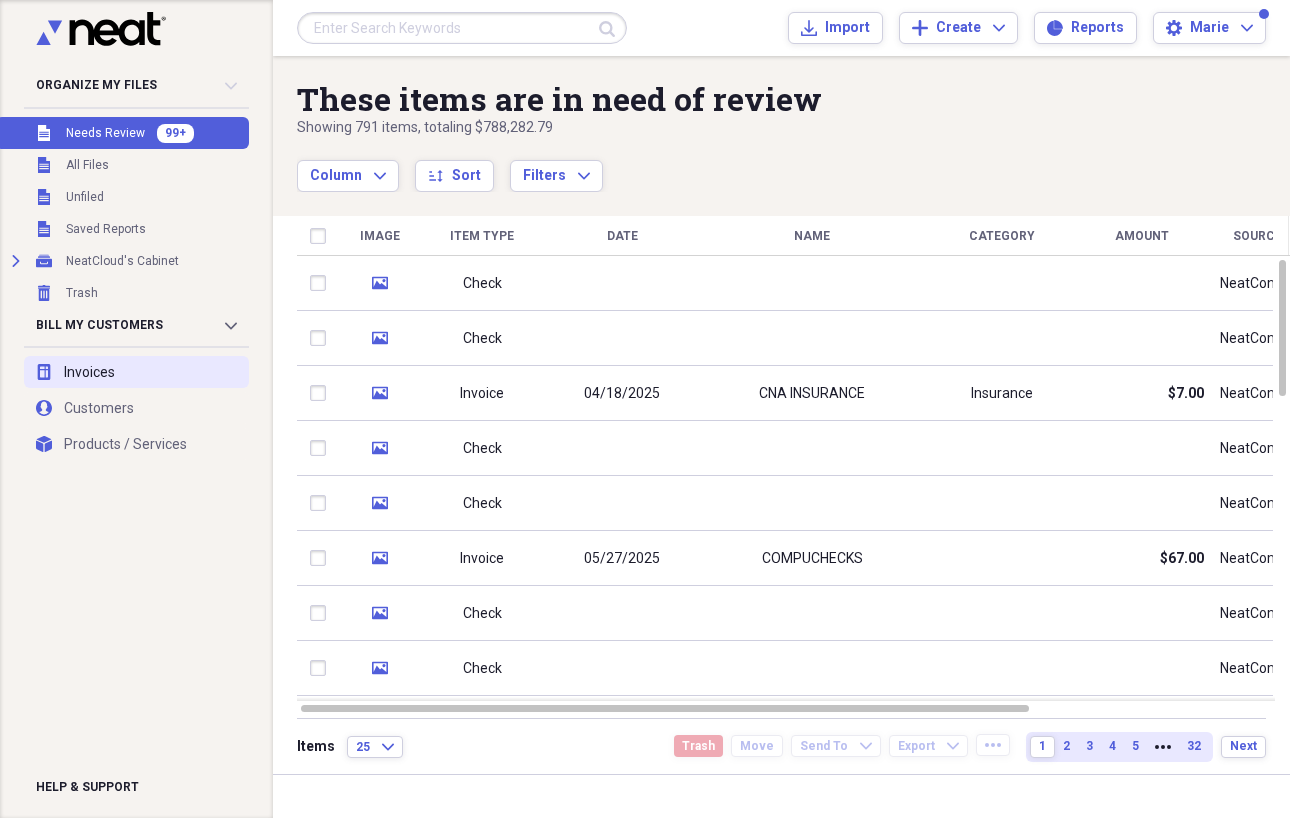 click on "invoices Invoices" at bounding box center [136, 372] 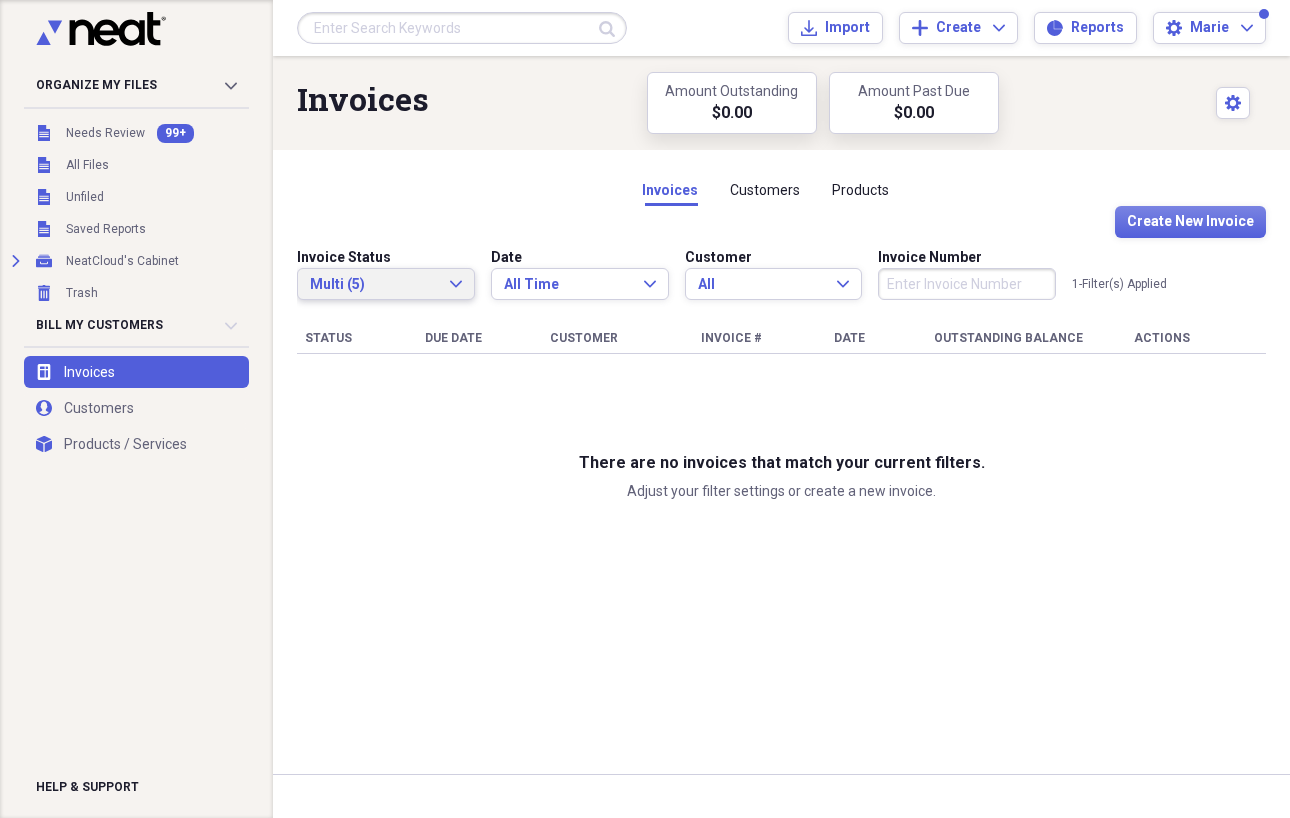 click on "Multi (5)" at bounding box center [374, 285] 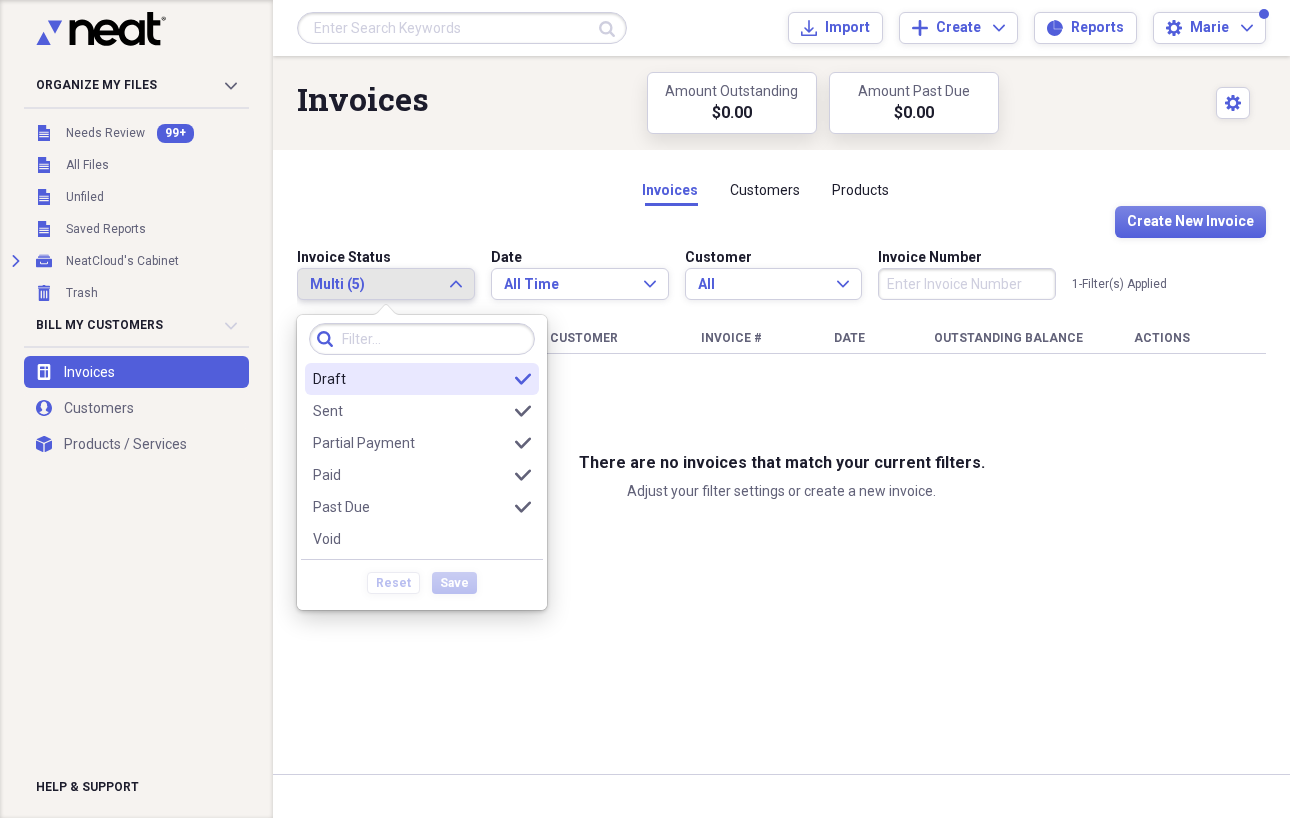 click on "Multi (5)" at bounding box center (374, 285) 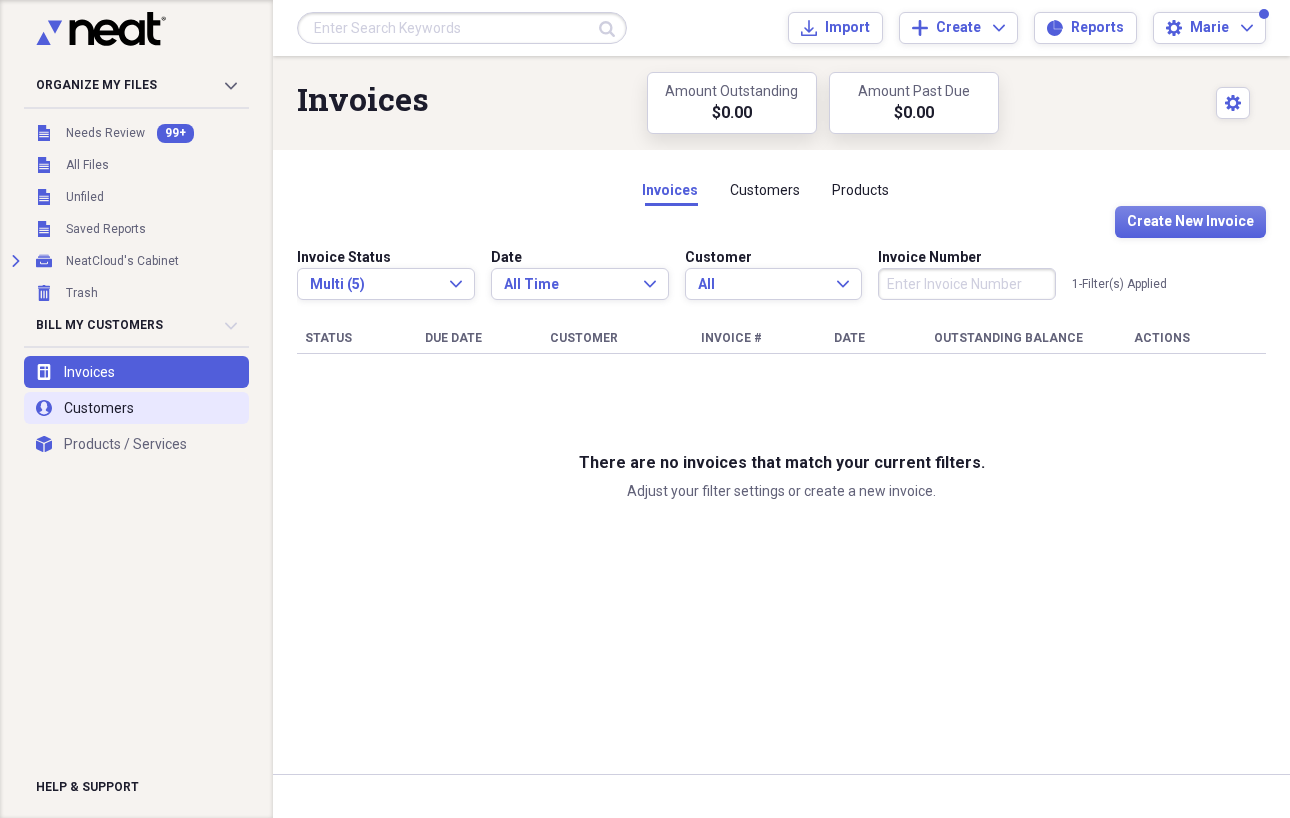 click on "user Customers" at bounding box center (136, 408) 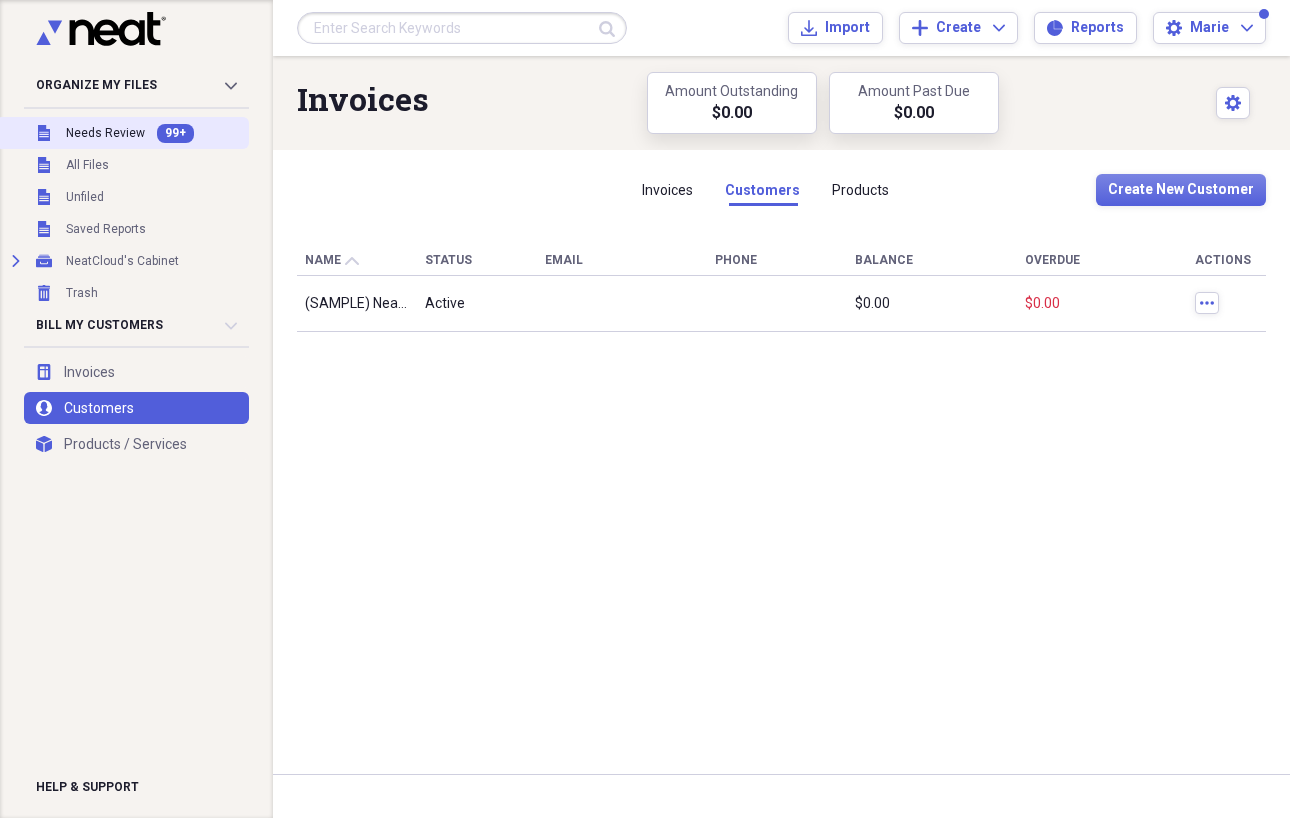 click on "Needs Review" at bounding box center [105, 133] 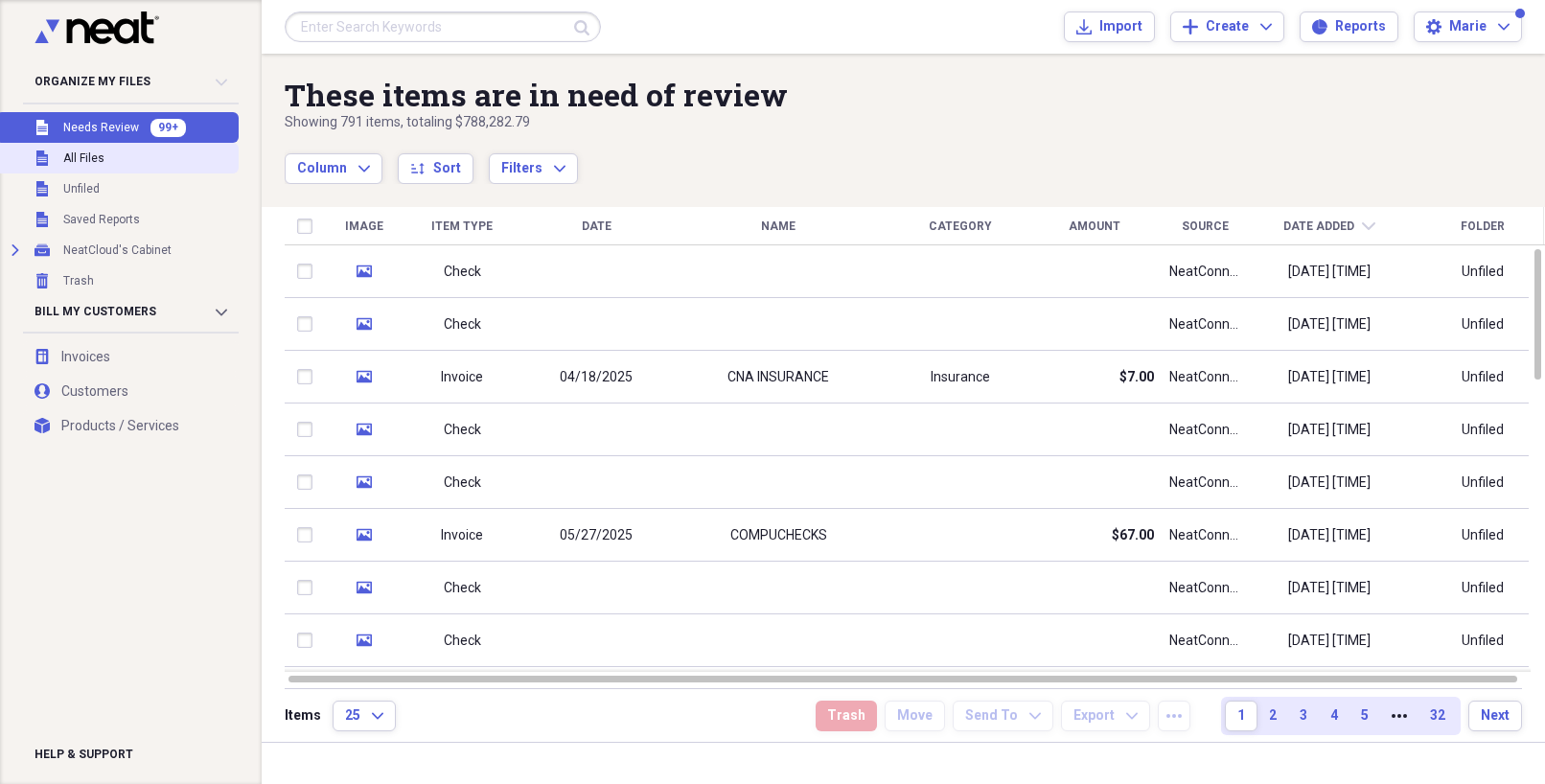 click on "Unfiled All Files" at bounding box center (117, 158) 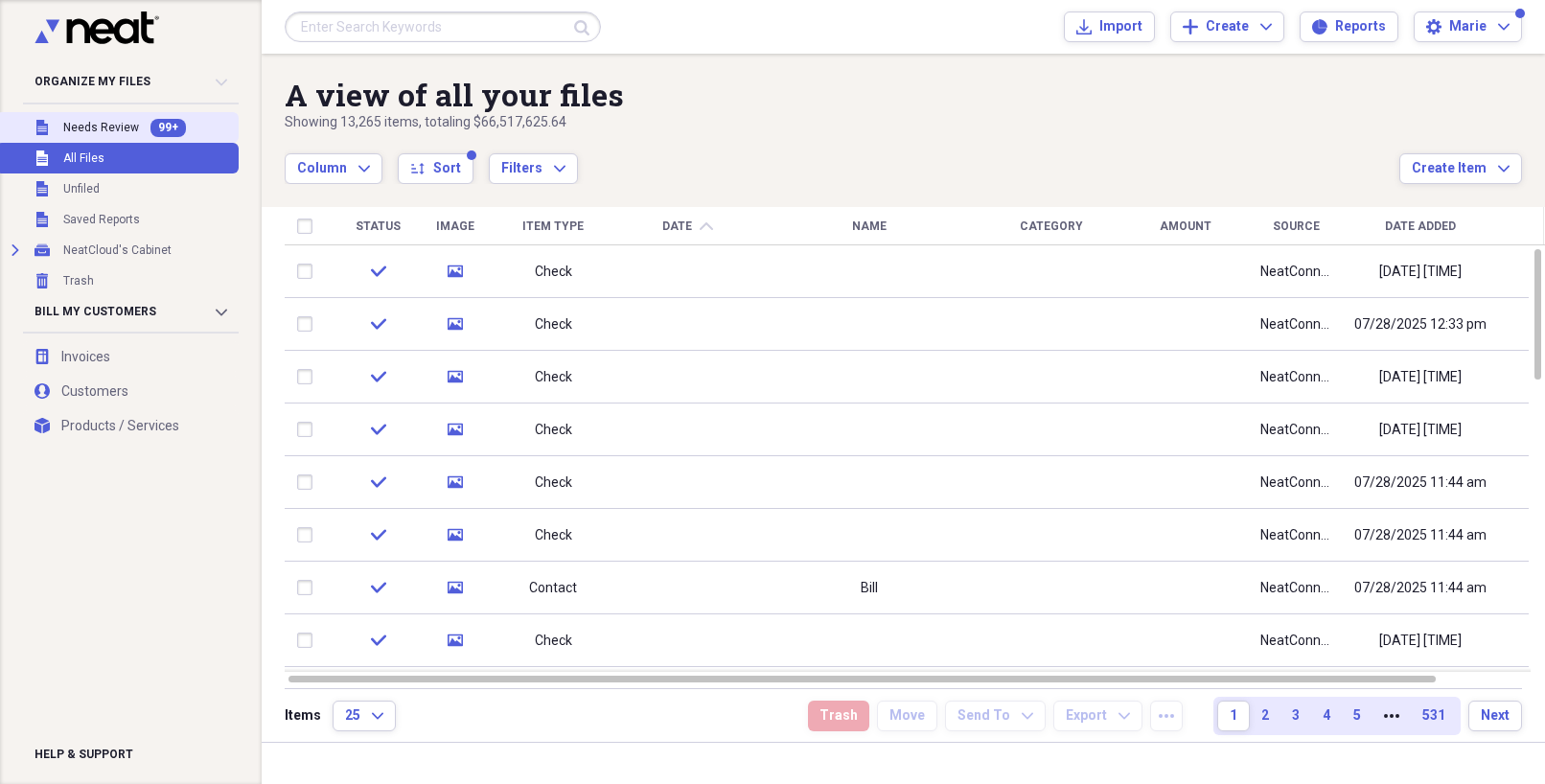 click on "Needs Review" at bounding box center [101, 127] 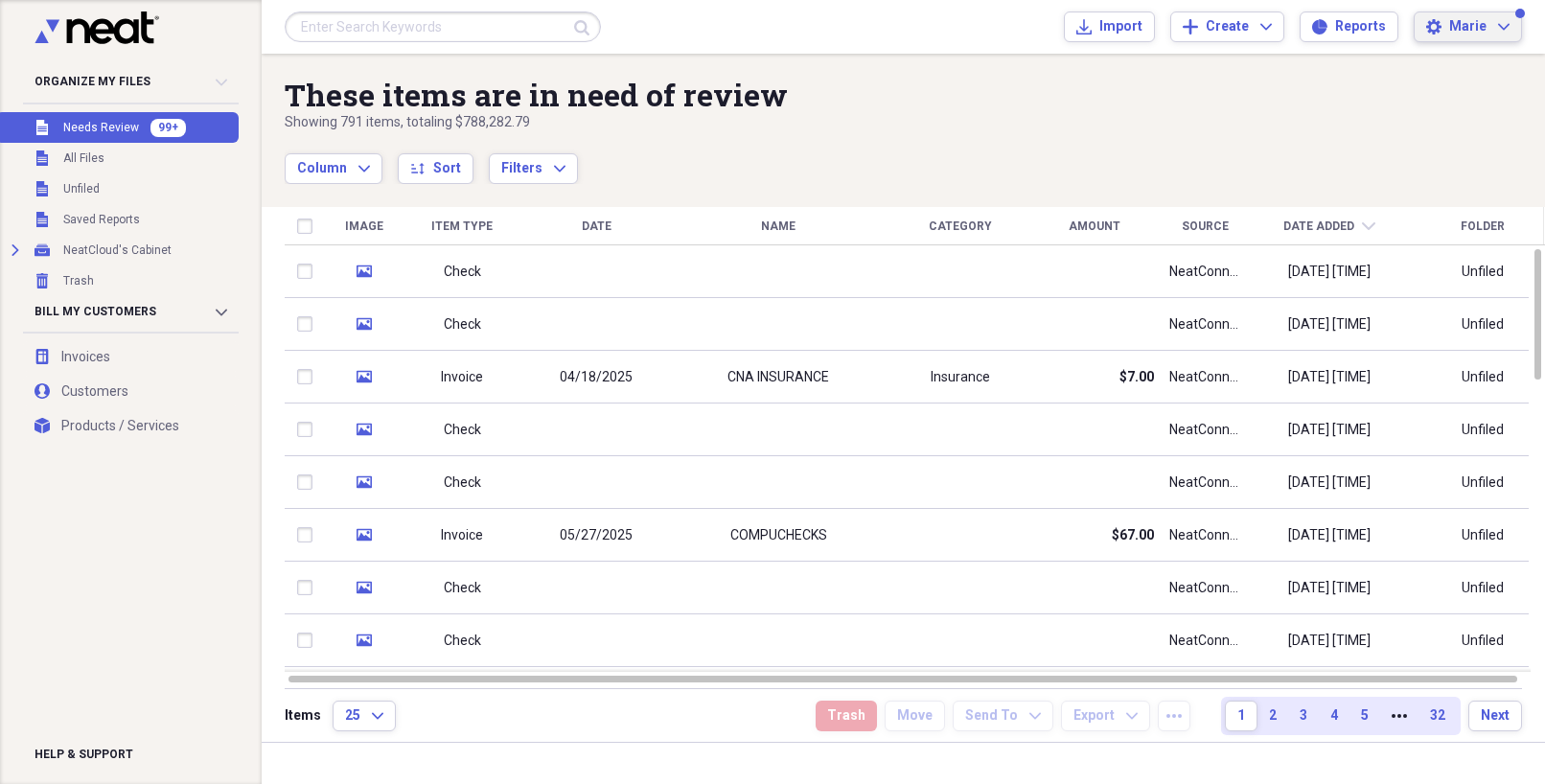 click on "Marie" at bounding box center [1467, 27] 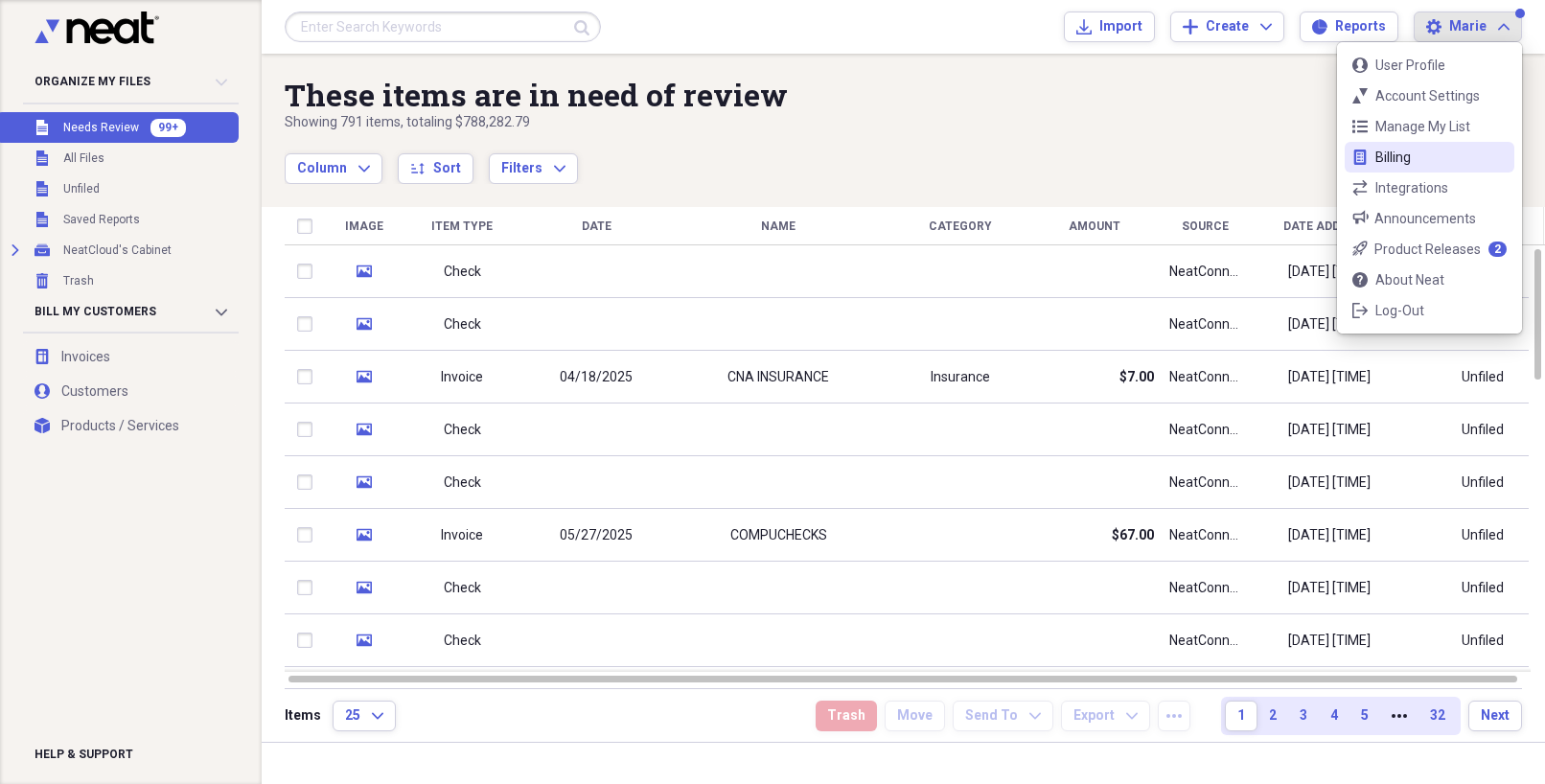 click on "Billing" at bounding box center (1429, 157) 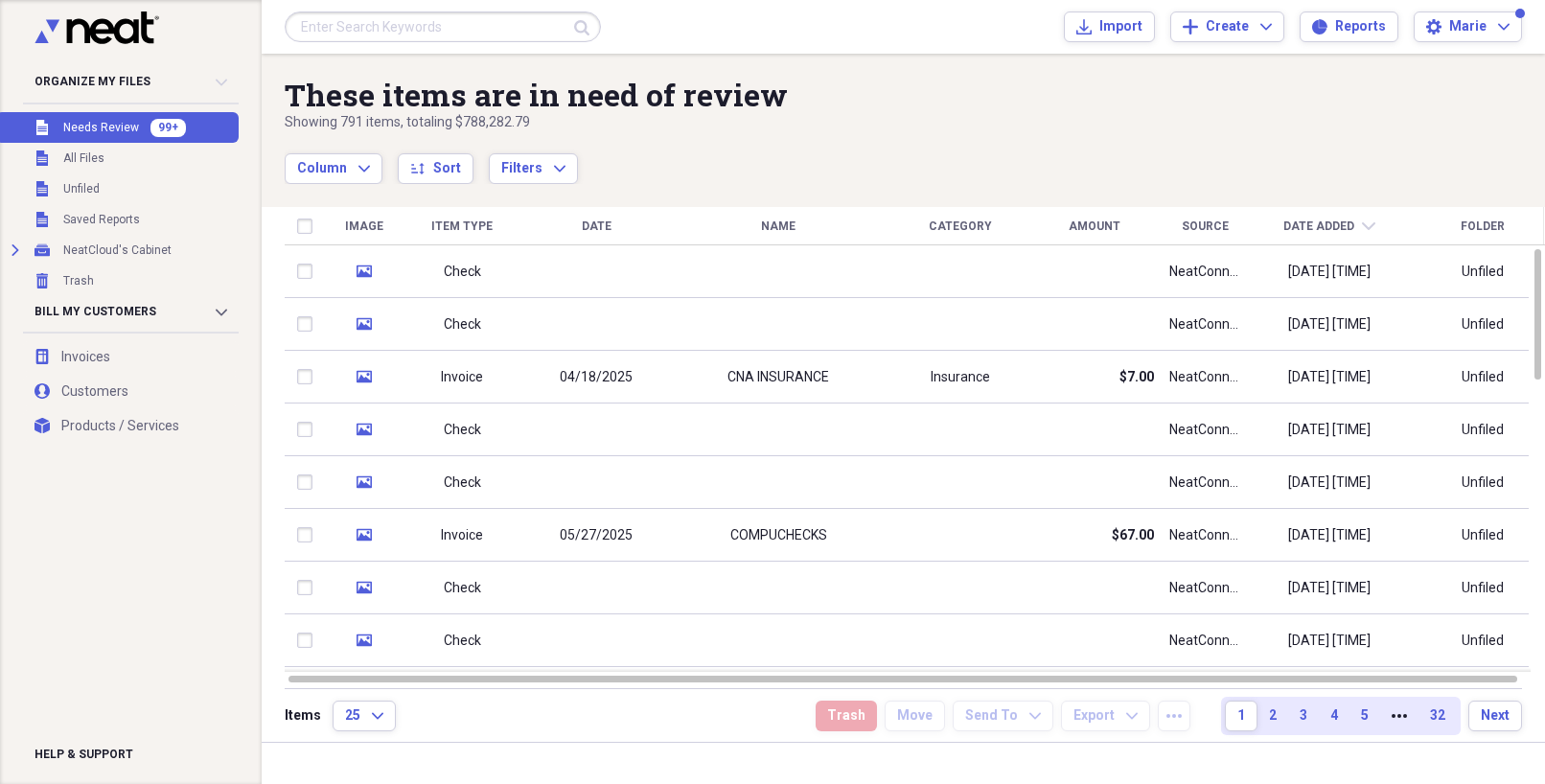 click on "Unfiled Needs Review 99+" at bounding box center [117, 127] 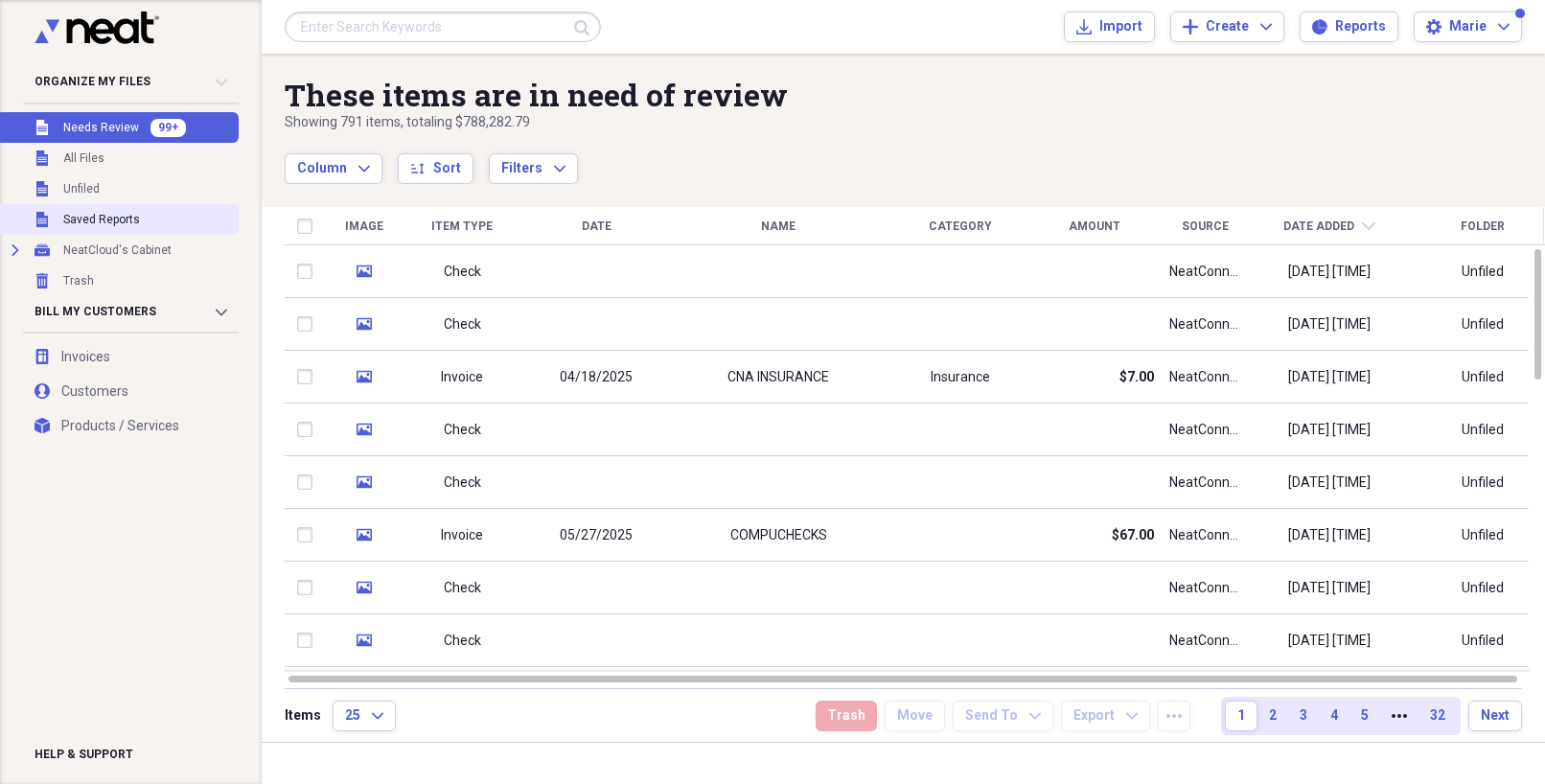 click on "All Files" at bounding box center [83, 158] 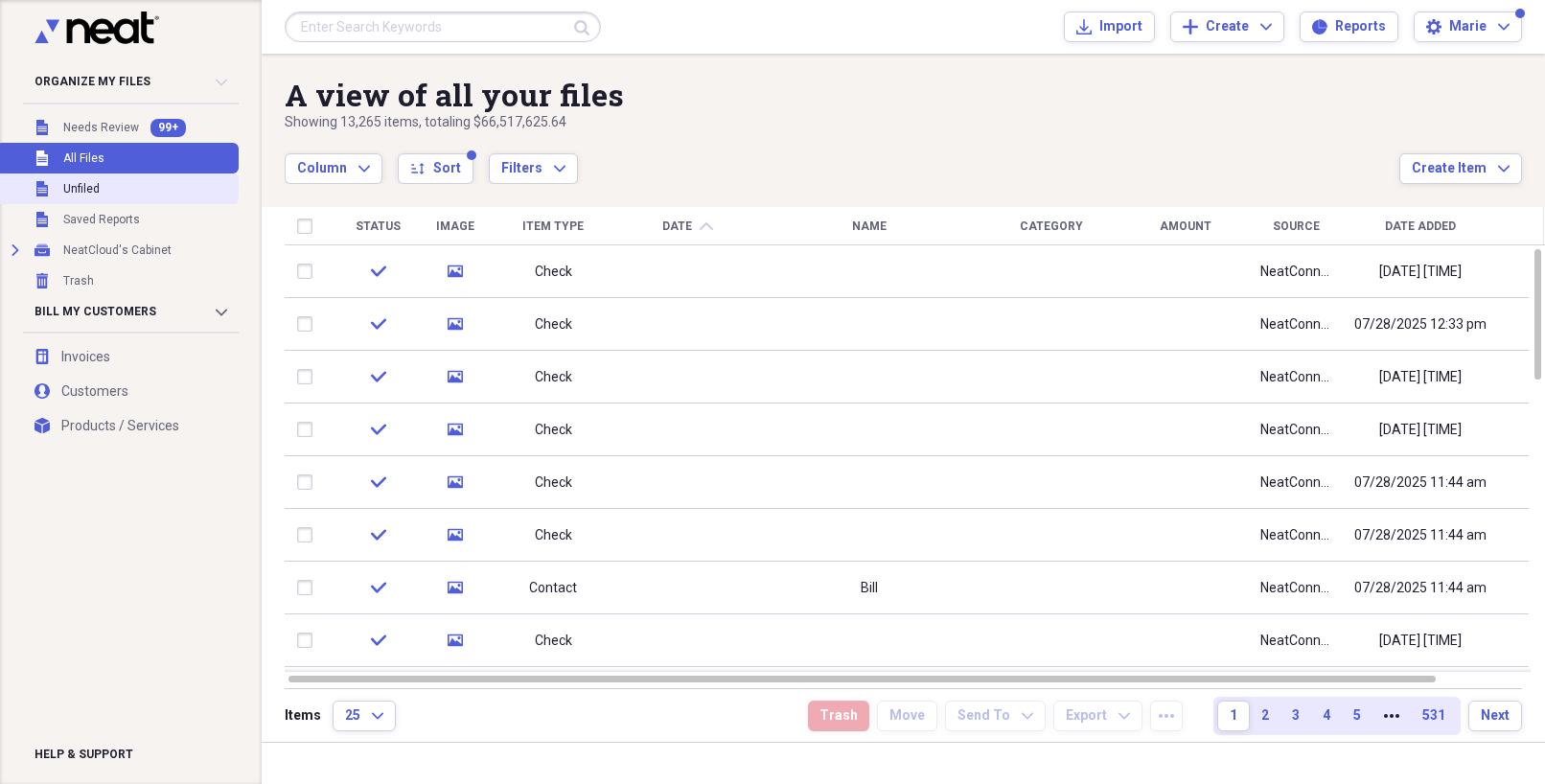 click on "Unfiled Unfiled" at bounding box center [117, 189] 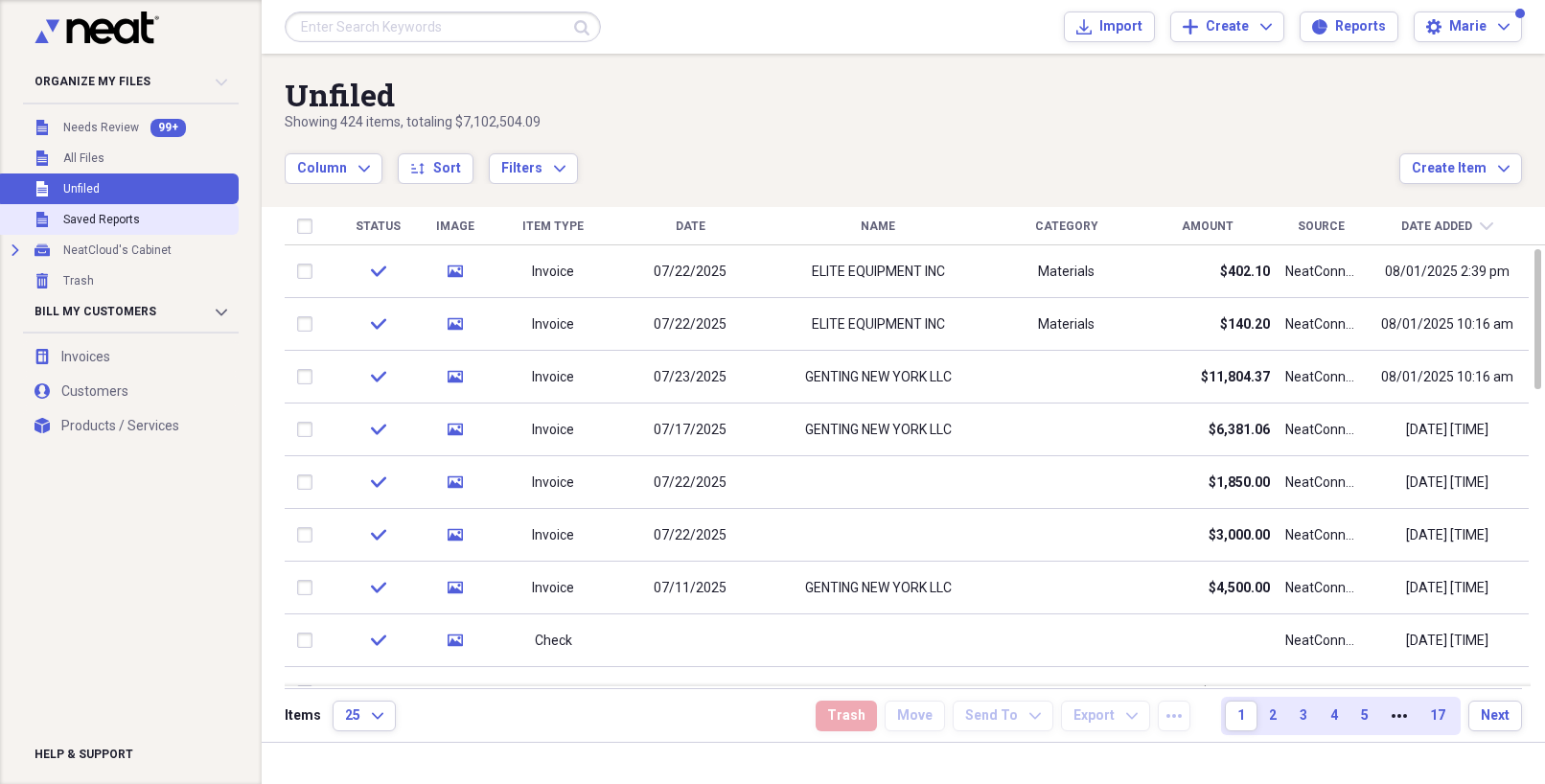 click on "Unfiled Saved Reports" at bounding box center [117, 219] 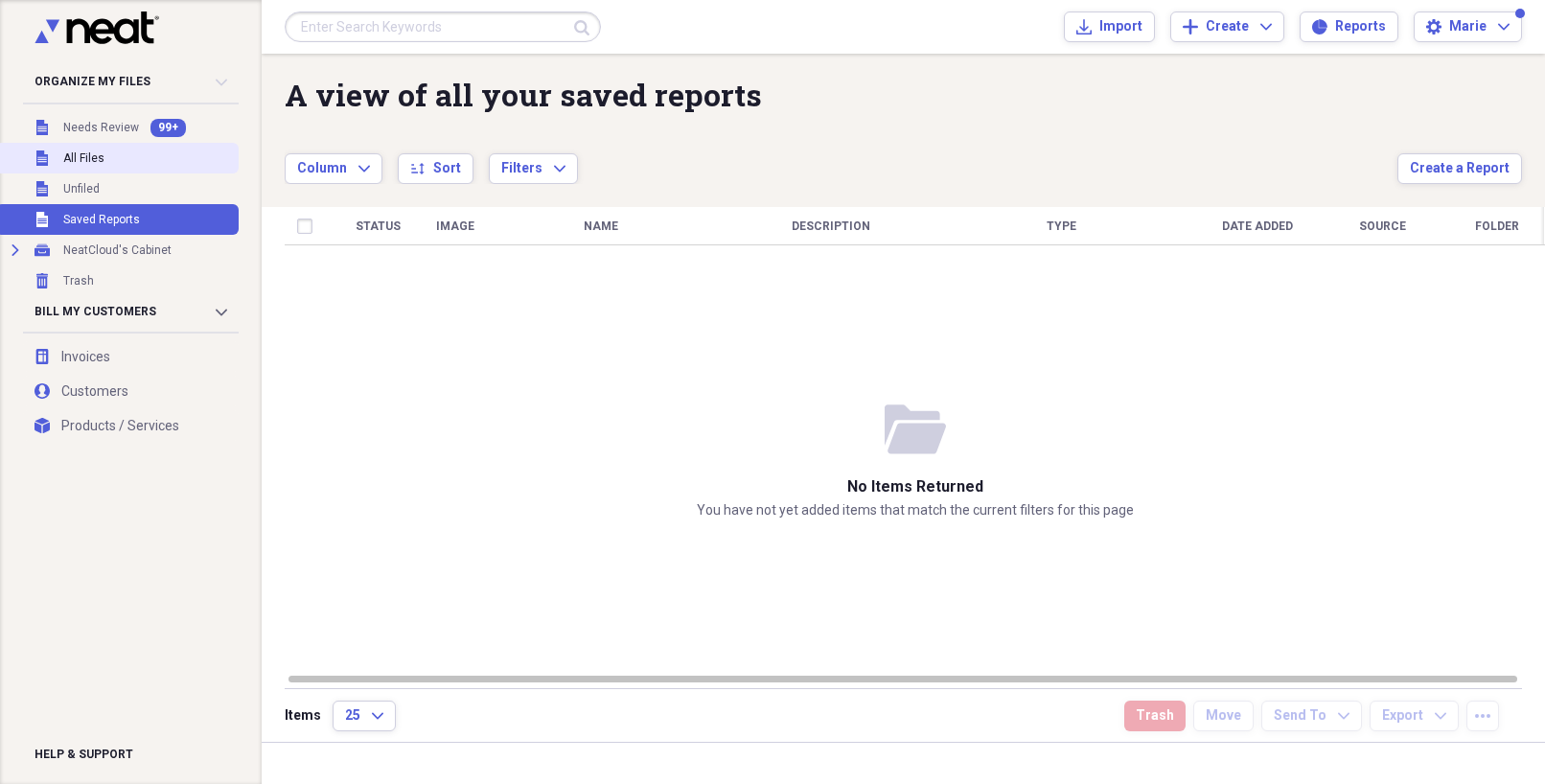 click on "Unfiled All Files" at bounding box center (117, 158) 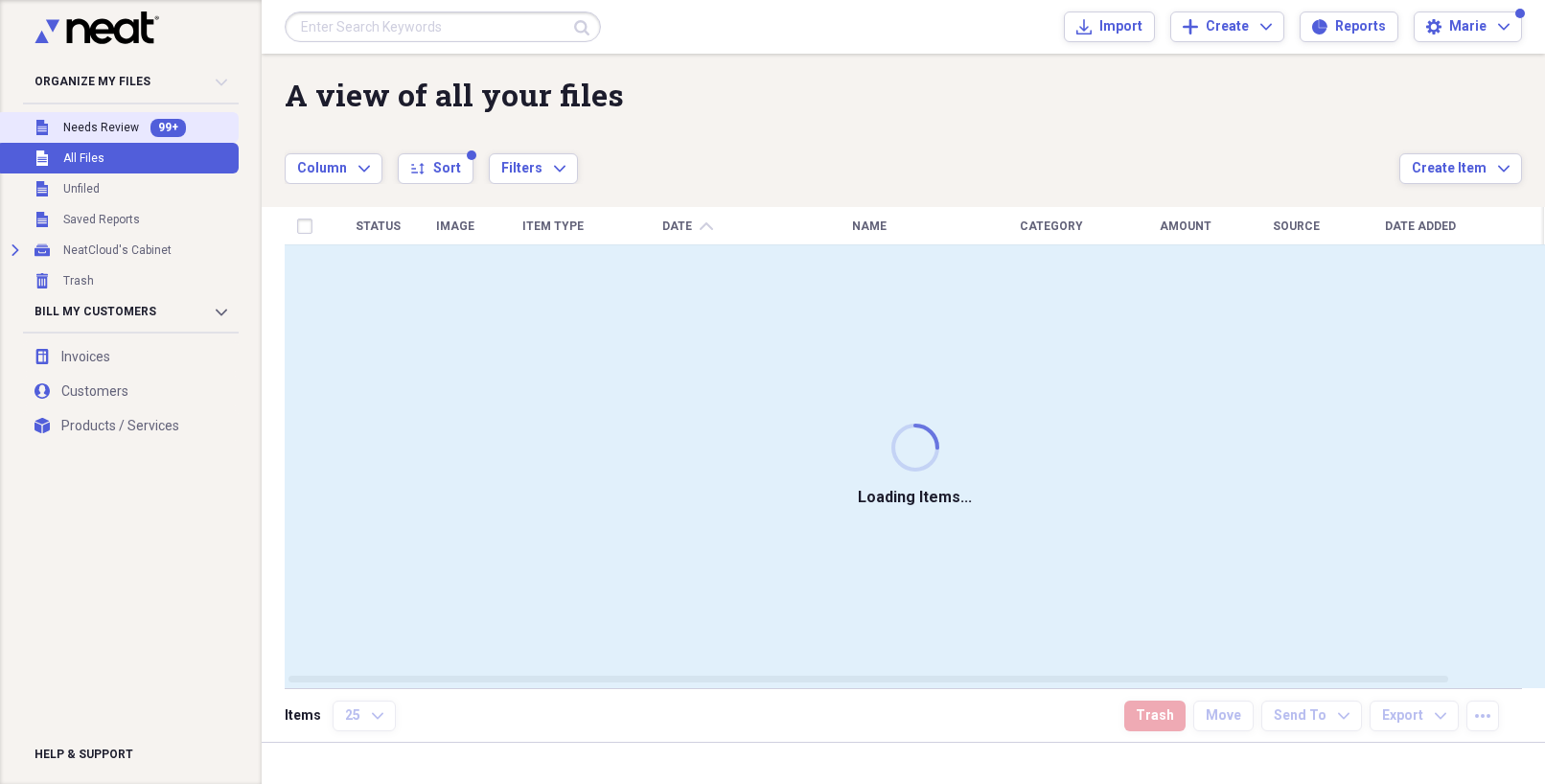 click on "Needs Review" at bounding box center (101, 127) 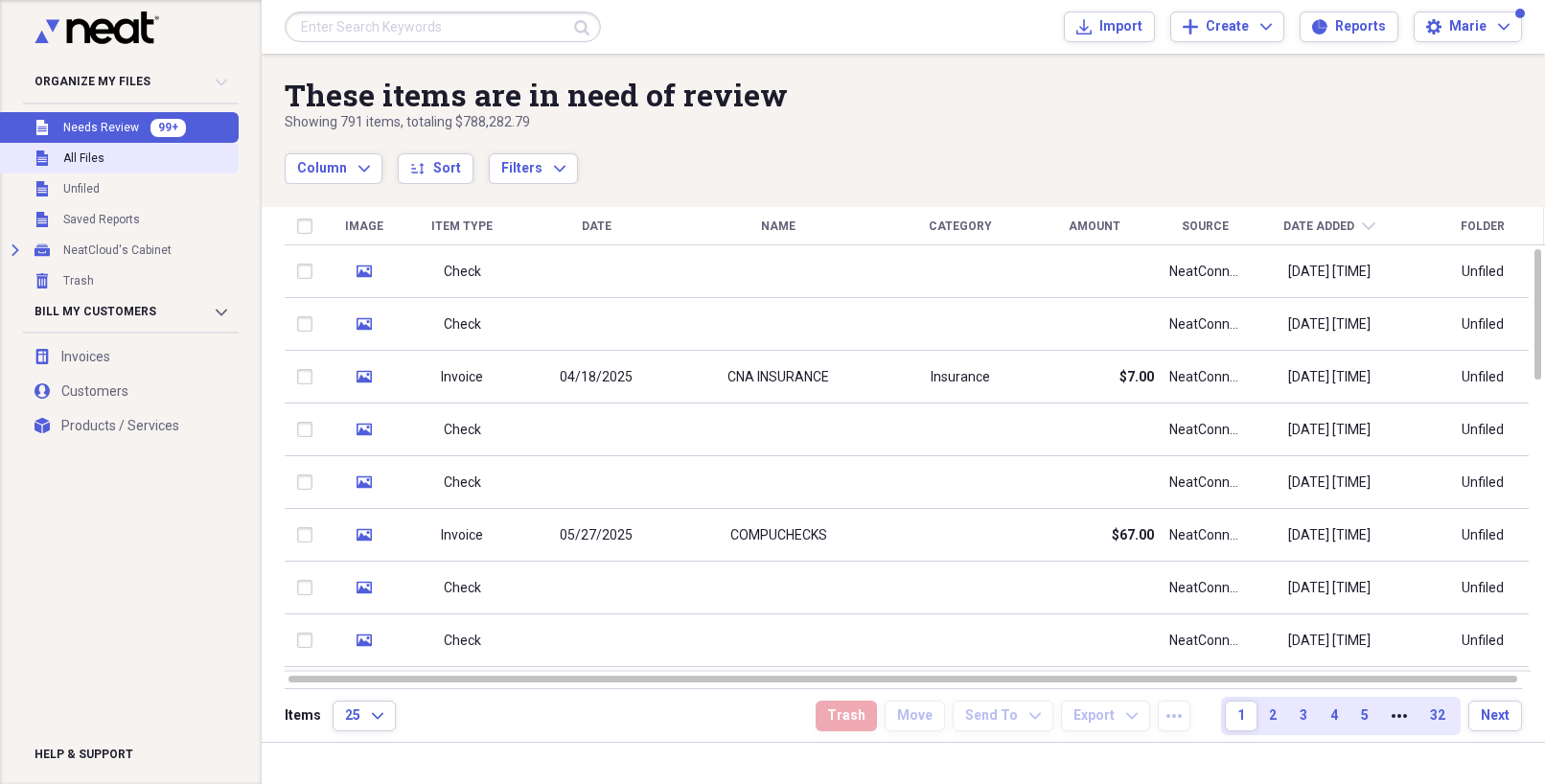 click on "Unfiled All Files" at bounding box center (117, 158) 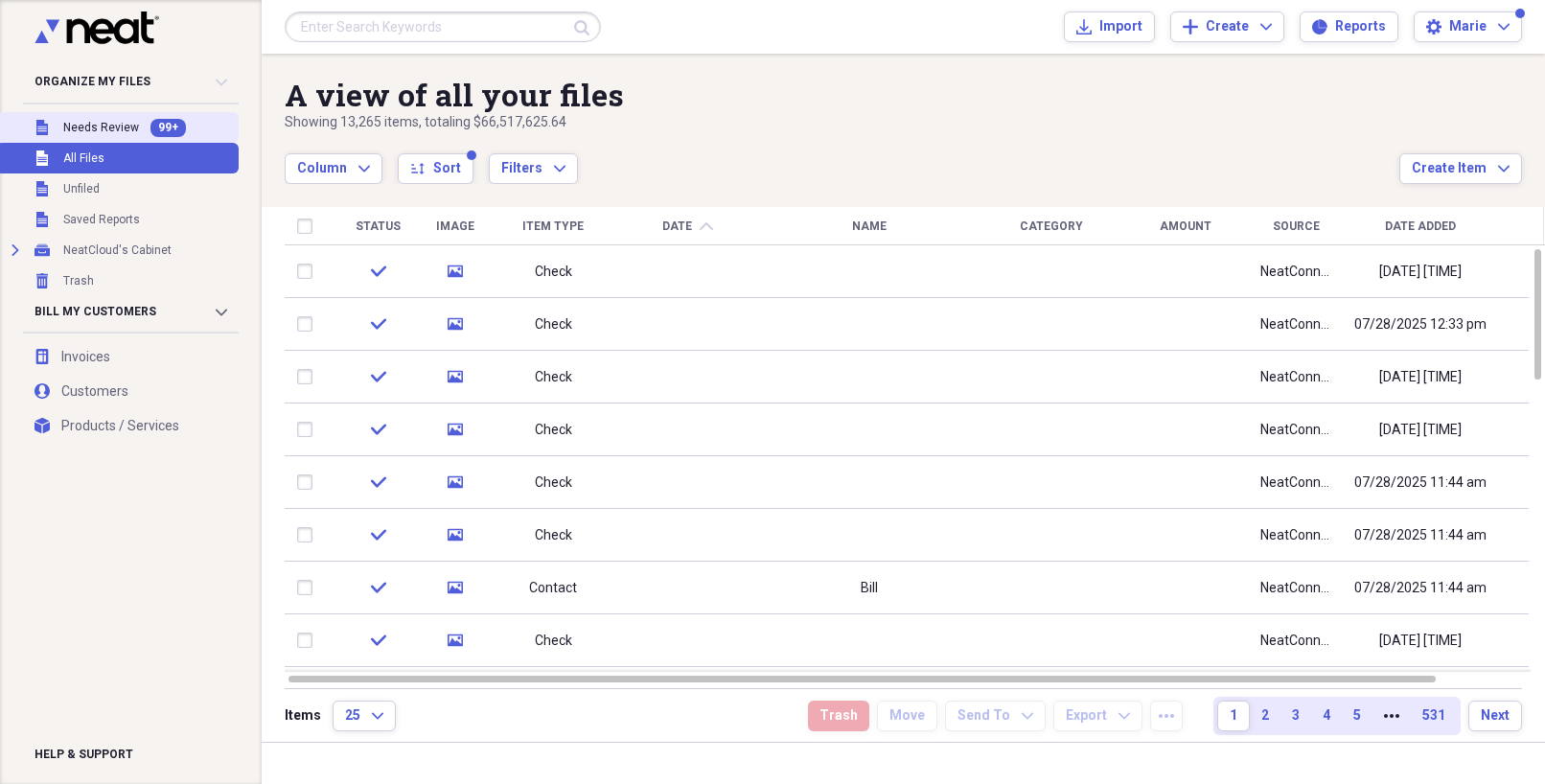 click on "Needs Review" at bounding box center [101, 127] 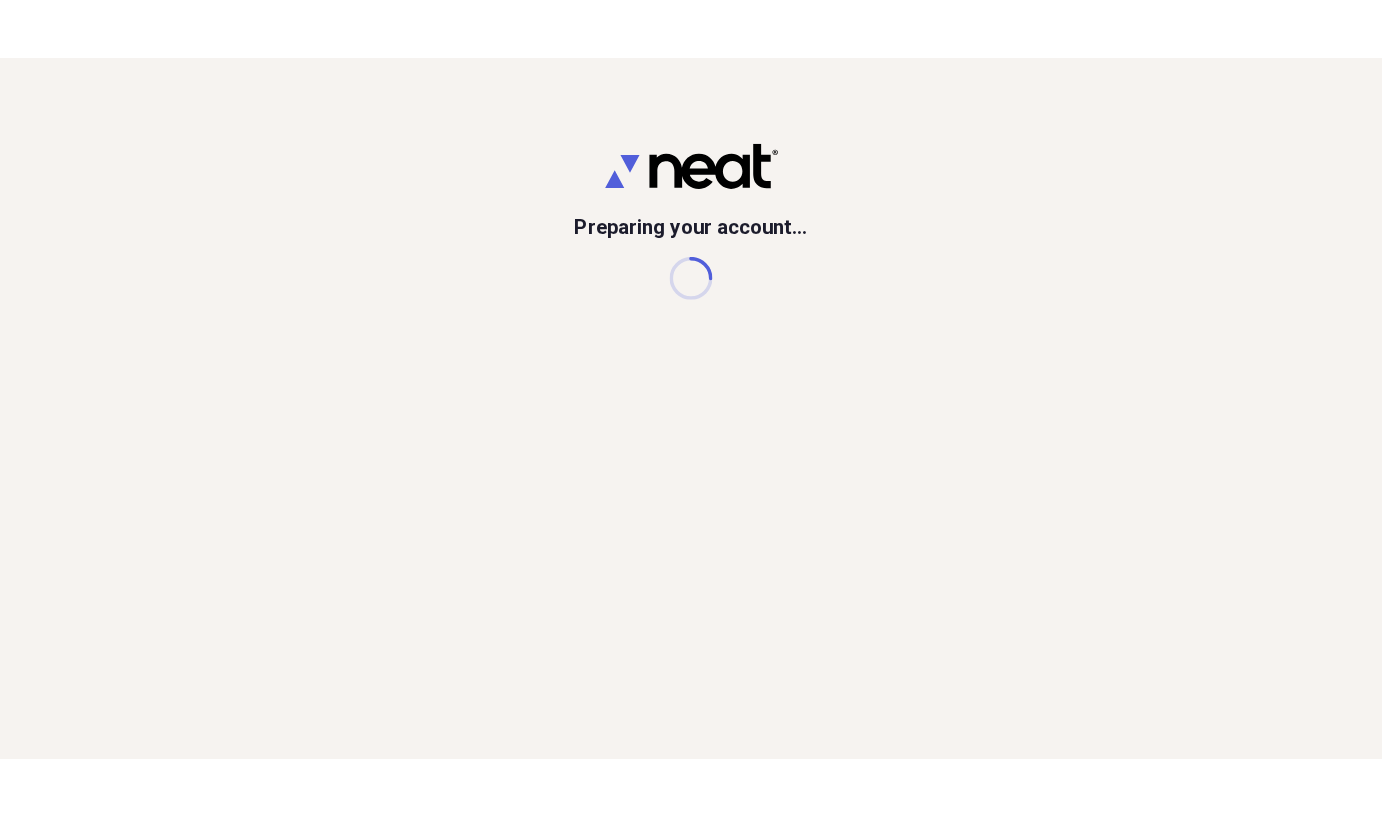 scroll, scrollTop: 0, scrollLeft: 0, axis: both 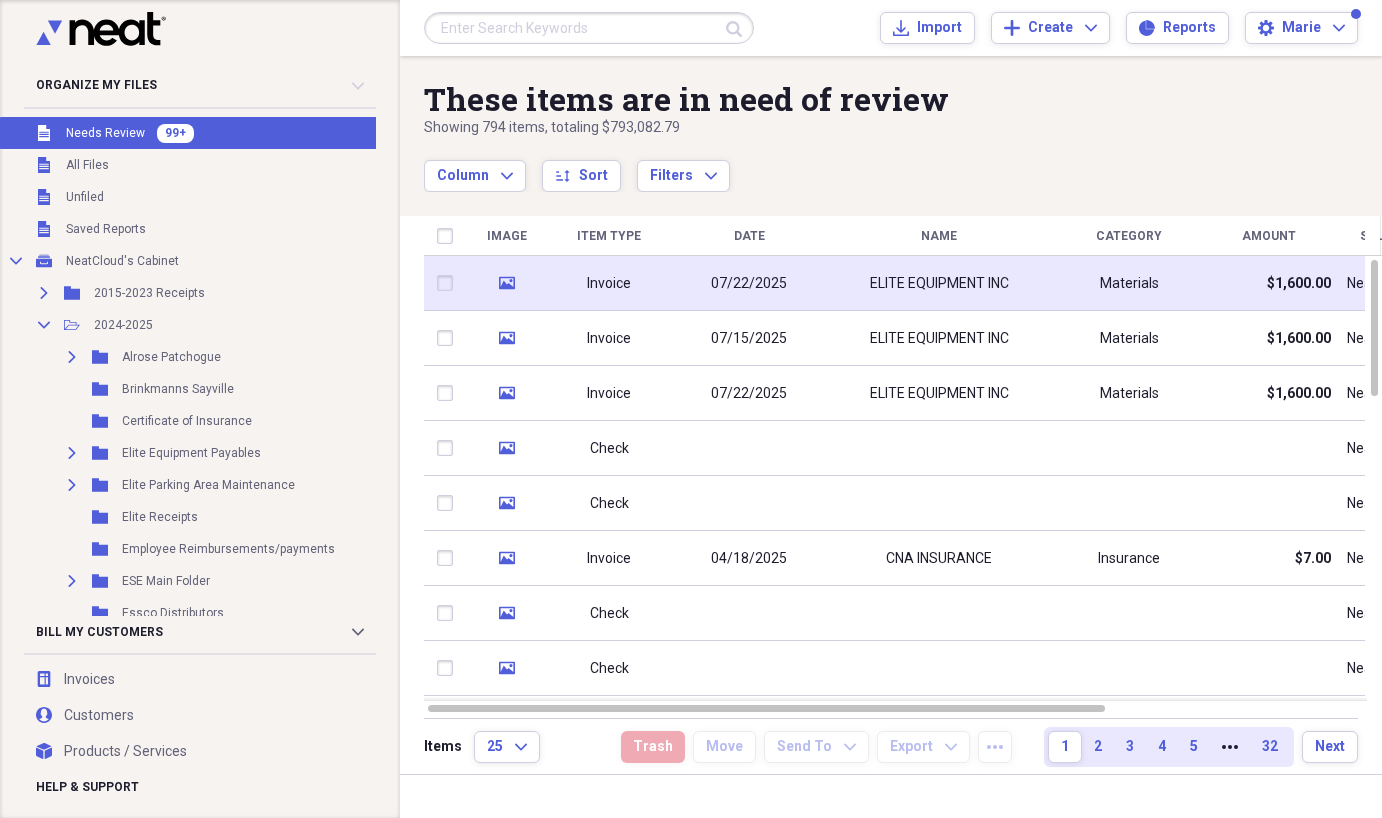 drag, startPoint x: 584, startPoint y: 294, endPoint x: 573, endPoint y: 288, distance: 12.529964 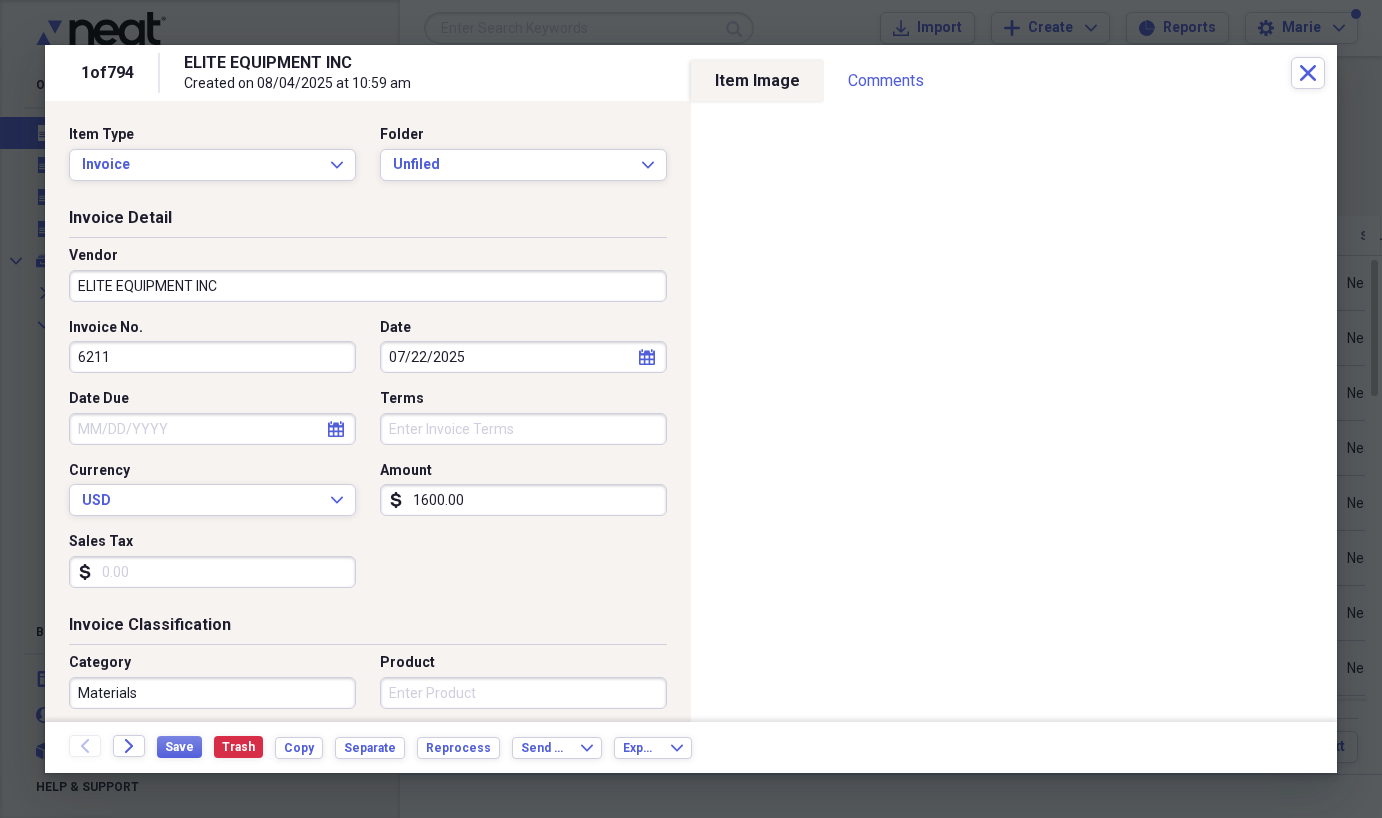 click on "Created on 08/04/2025 at 10:59 am" at bounding box center (416, 84) 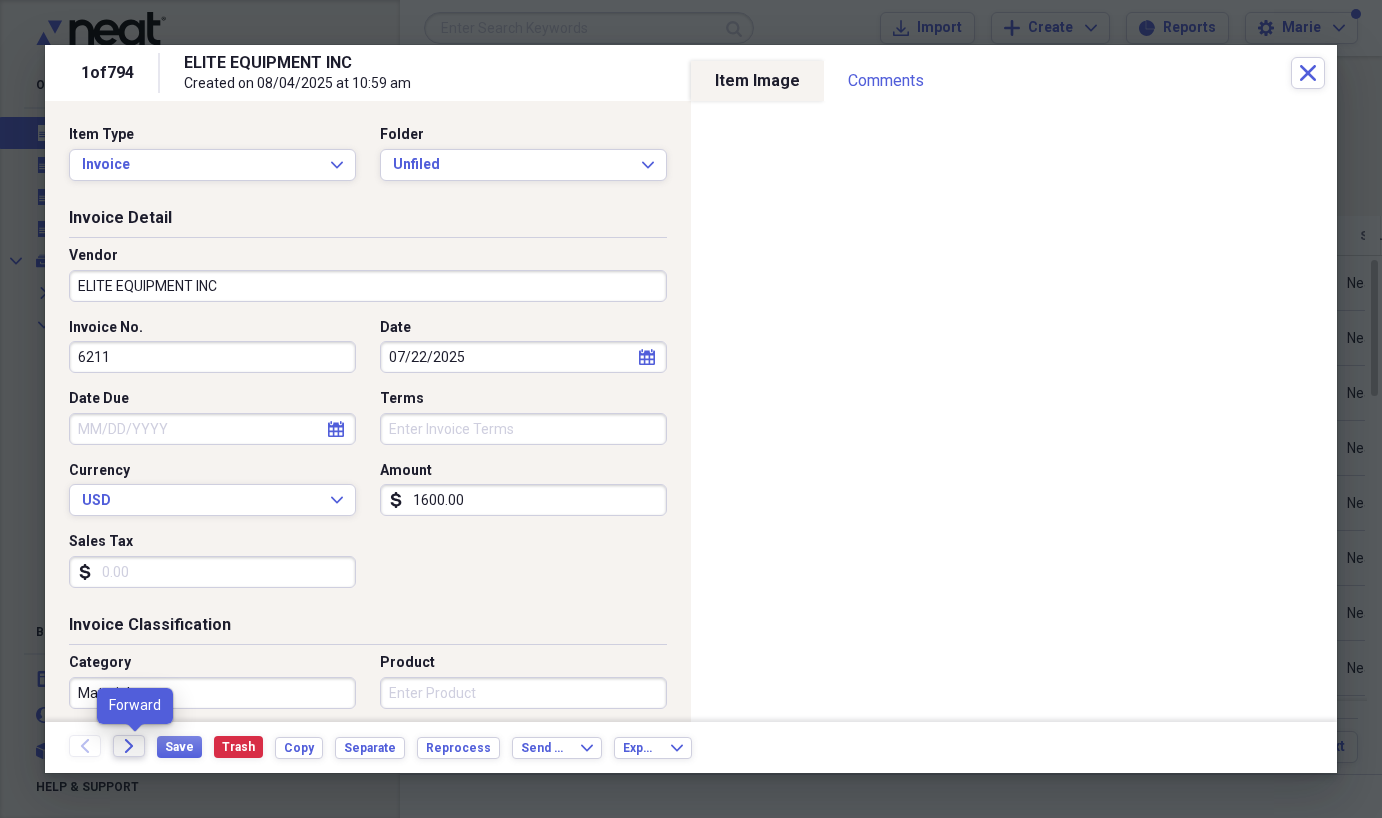 click on "Forward" at bounding box center (129, 746) 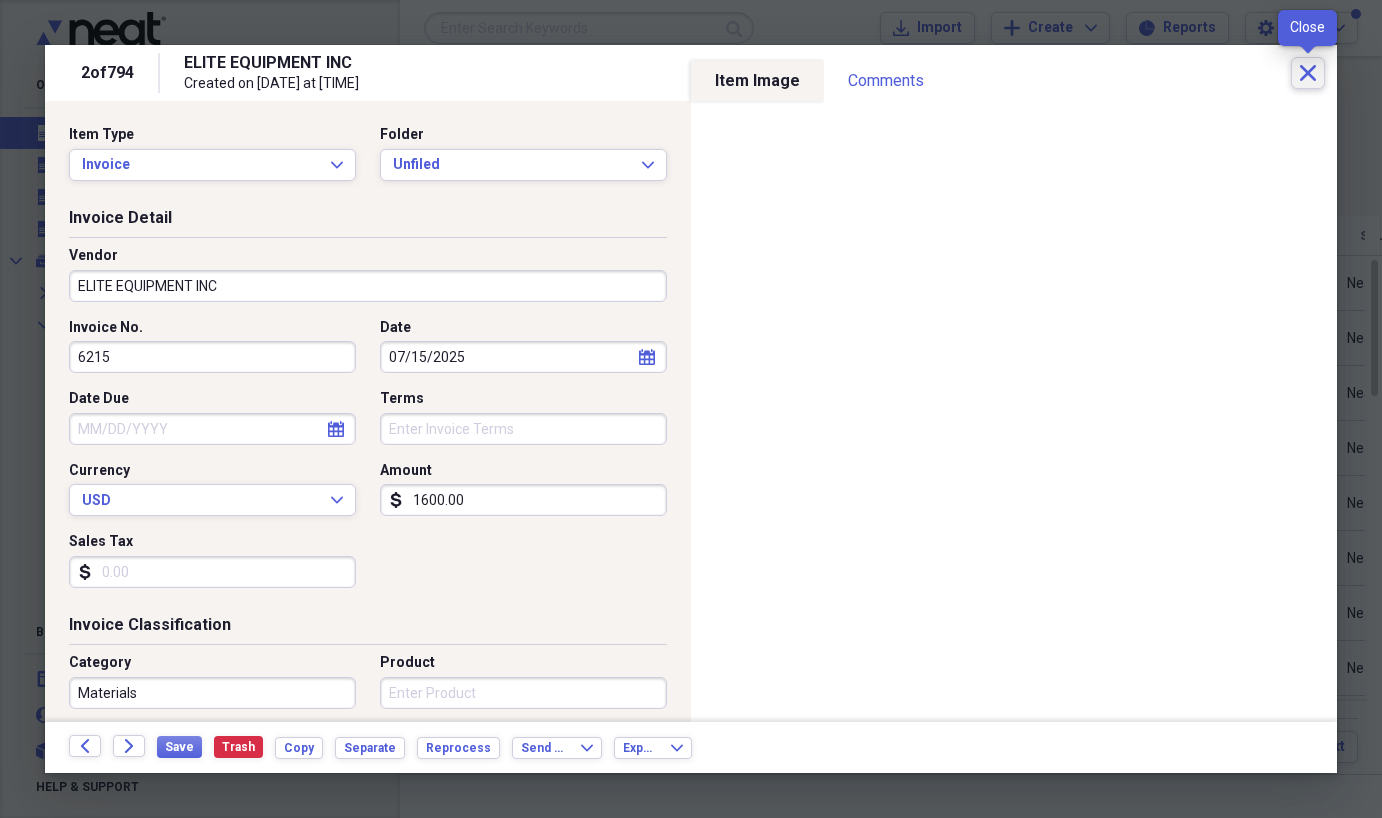 click 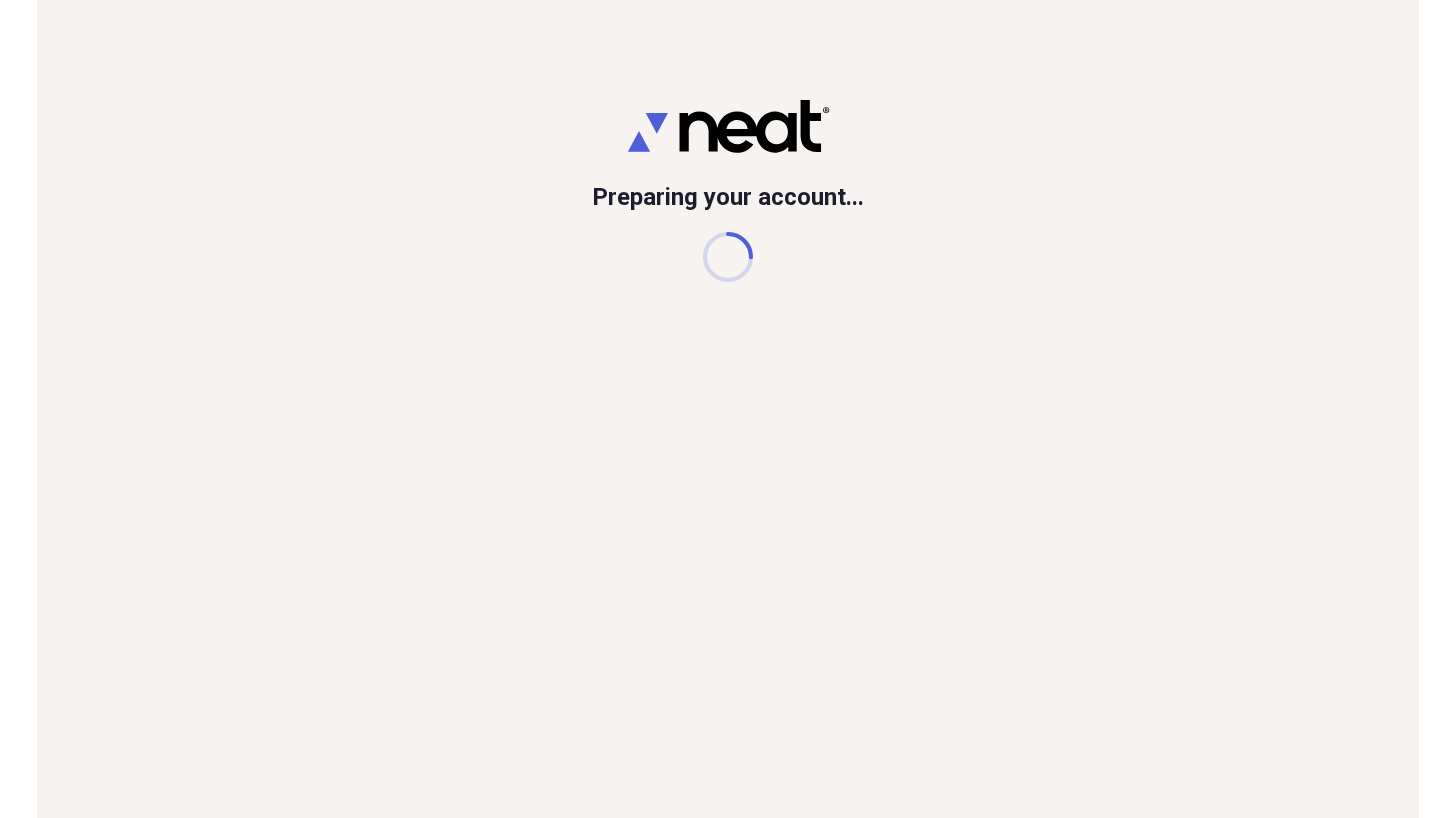 scroll, scrollTop: 0, scrollLeft: 0, axis: both 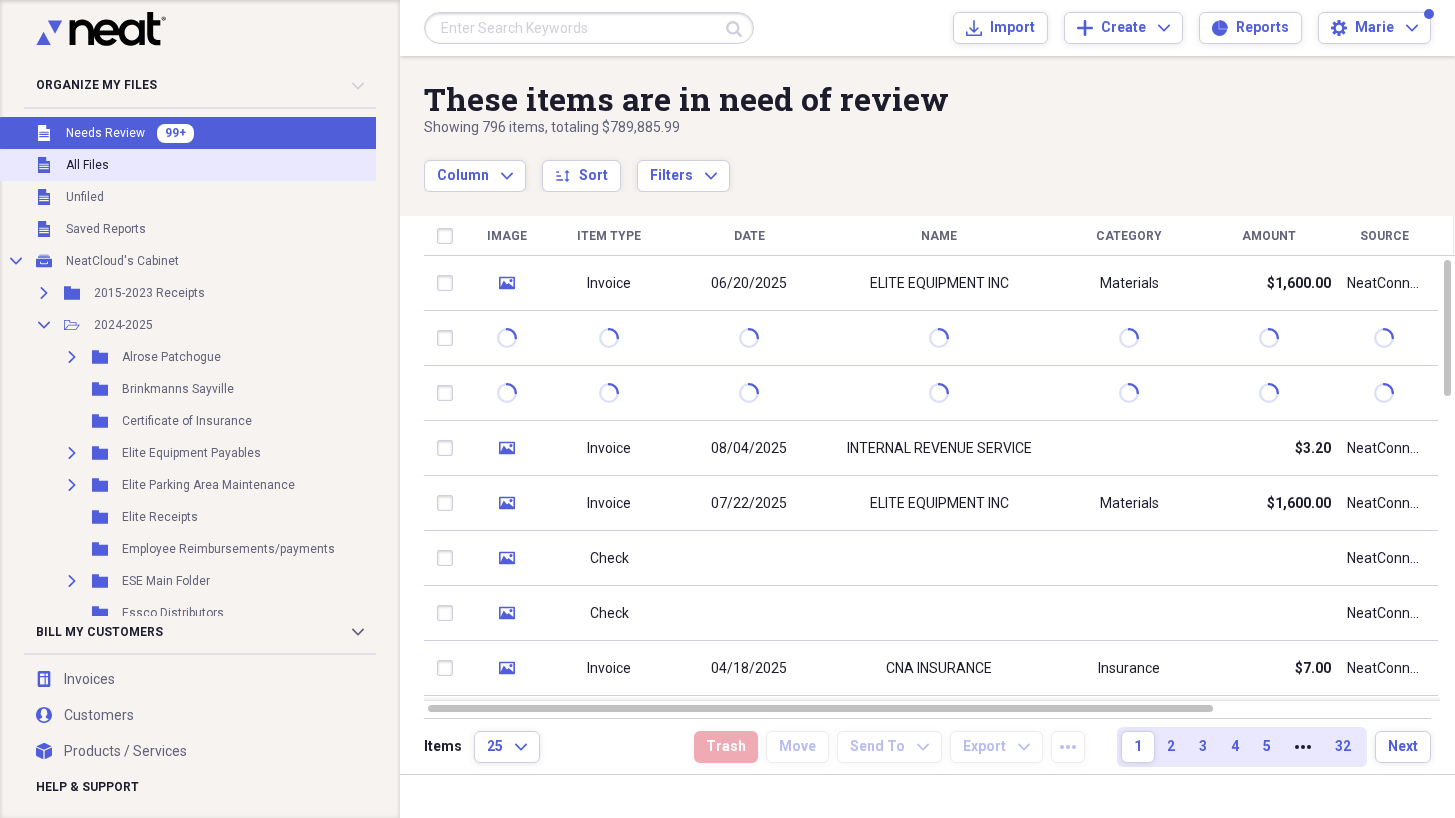 click on "Unfiled All Files" at bounding box center [198, 165] 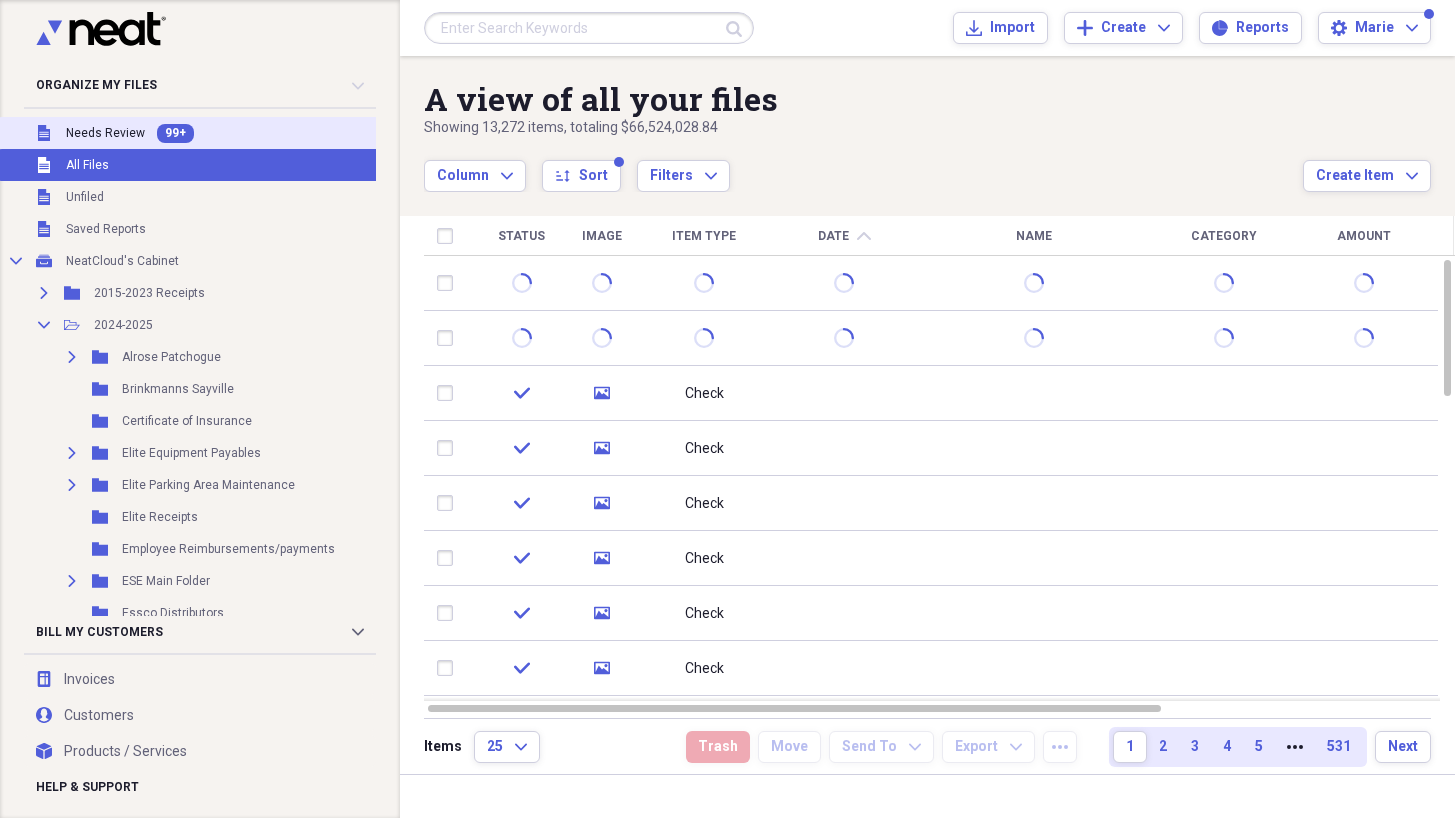 click on "99+" at bounding box center [175, 133] 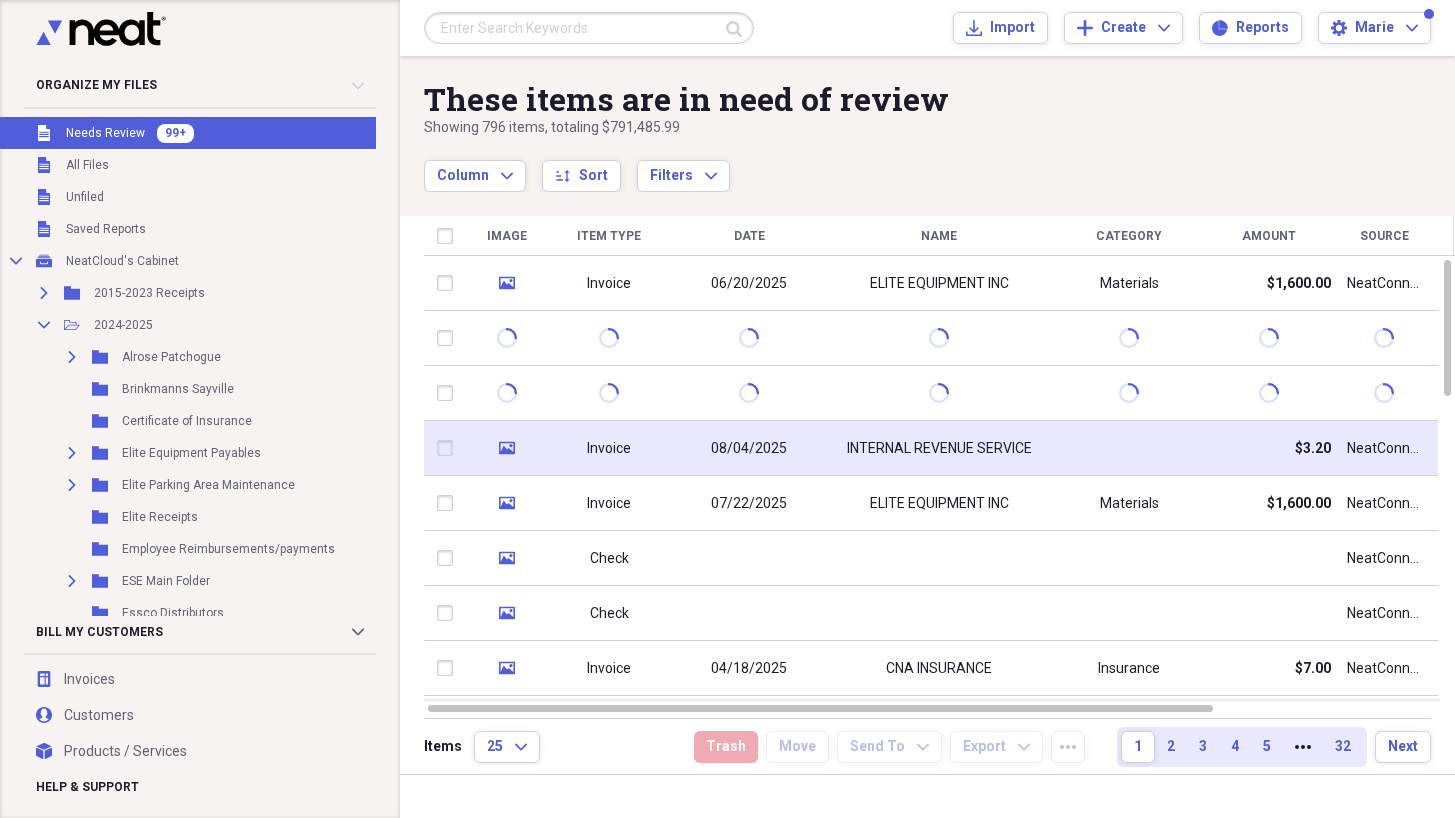 click on "08/04/2025" at bounding box center (749, 448) 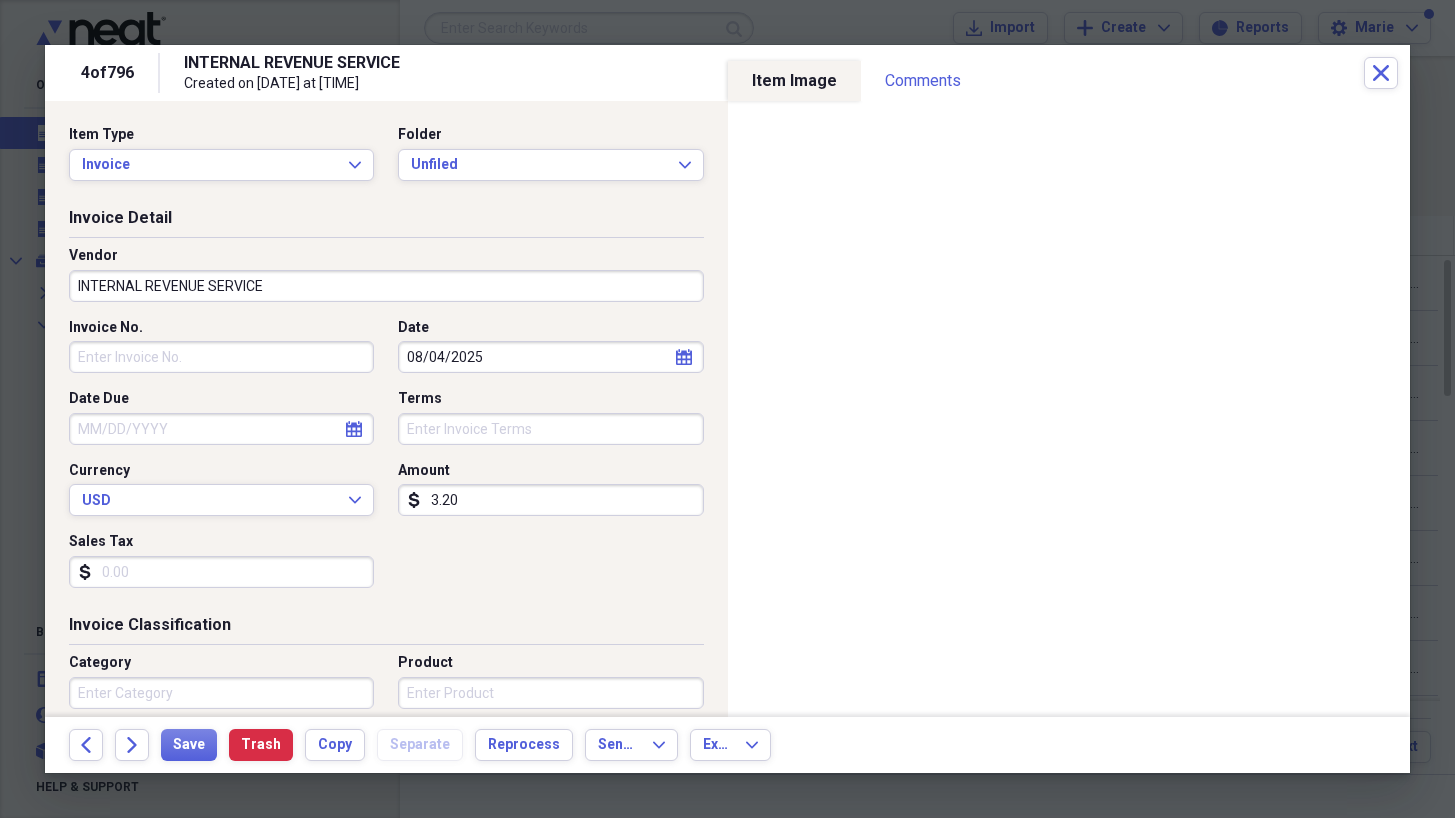 click on "INTERNAL REVENUE SERVICE Created on [DATE] at [TIME]" at bounding box center [774, 73] 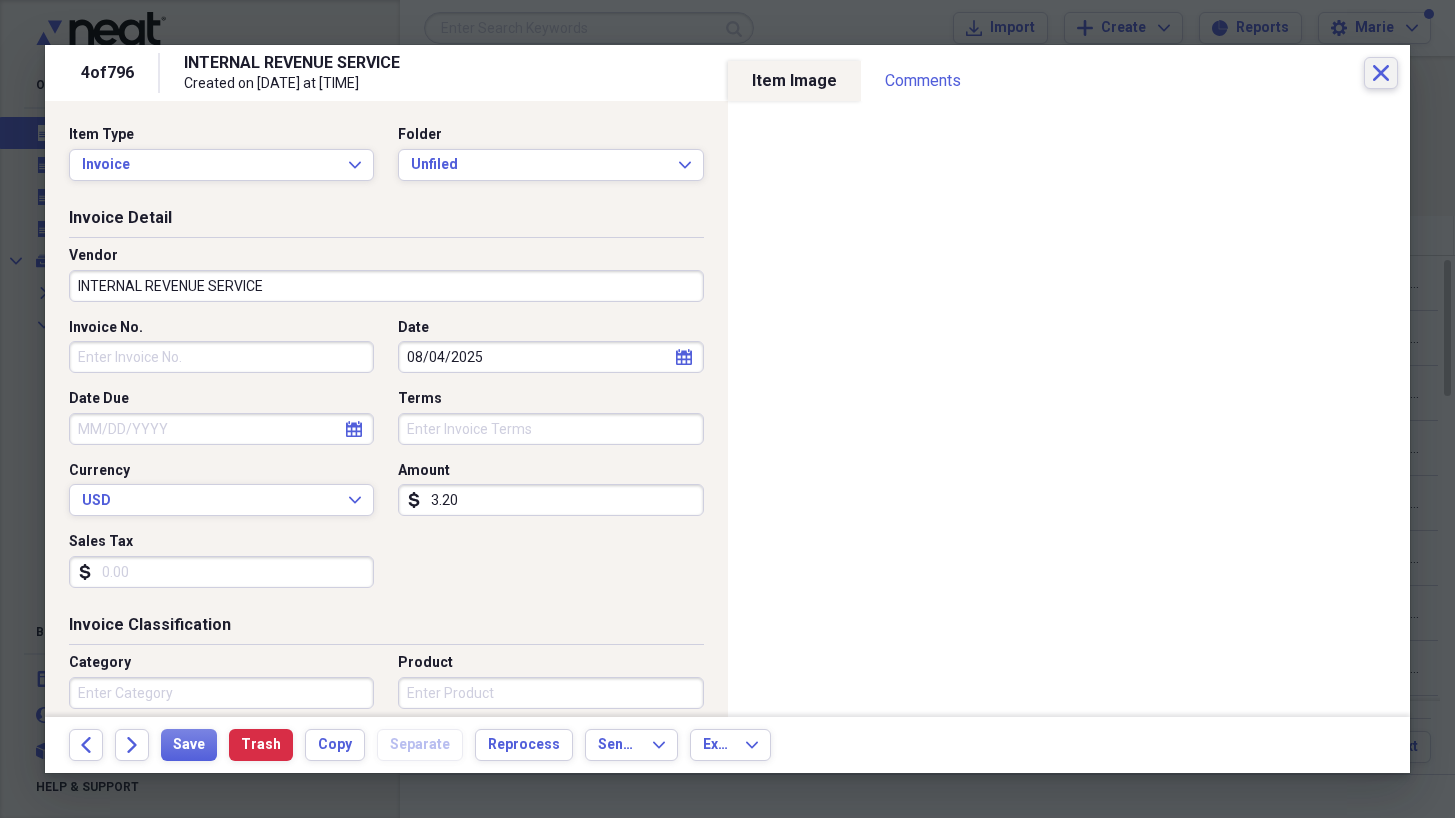 click on "Close" 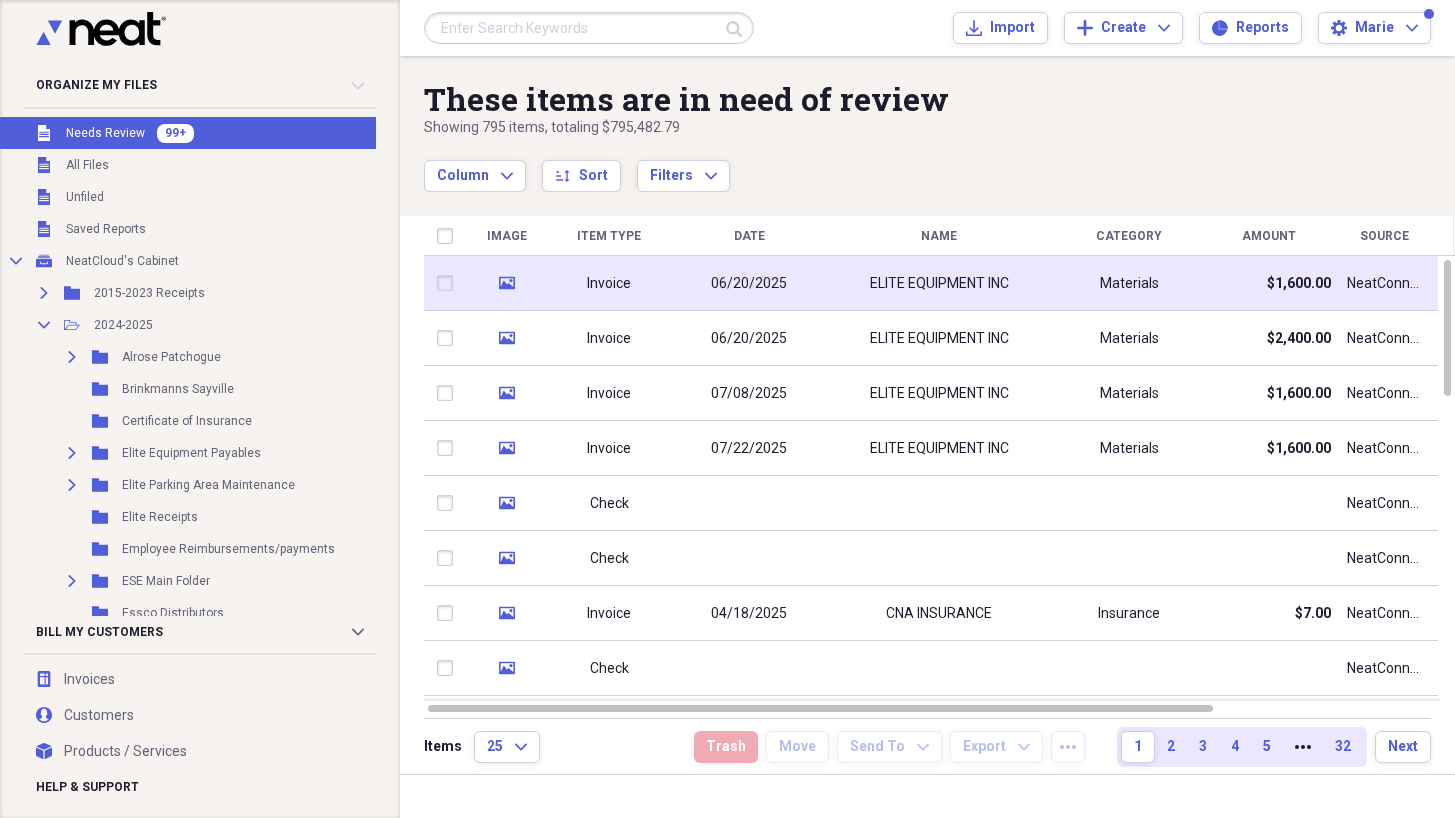 click on "Invoice" at bounding box center (609, 284) 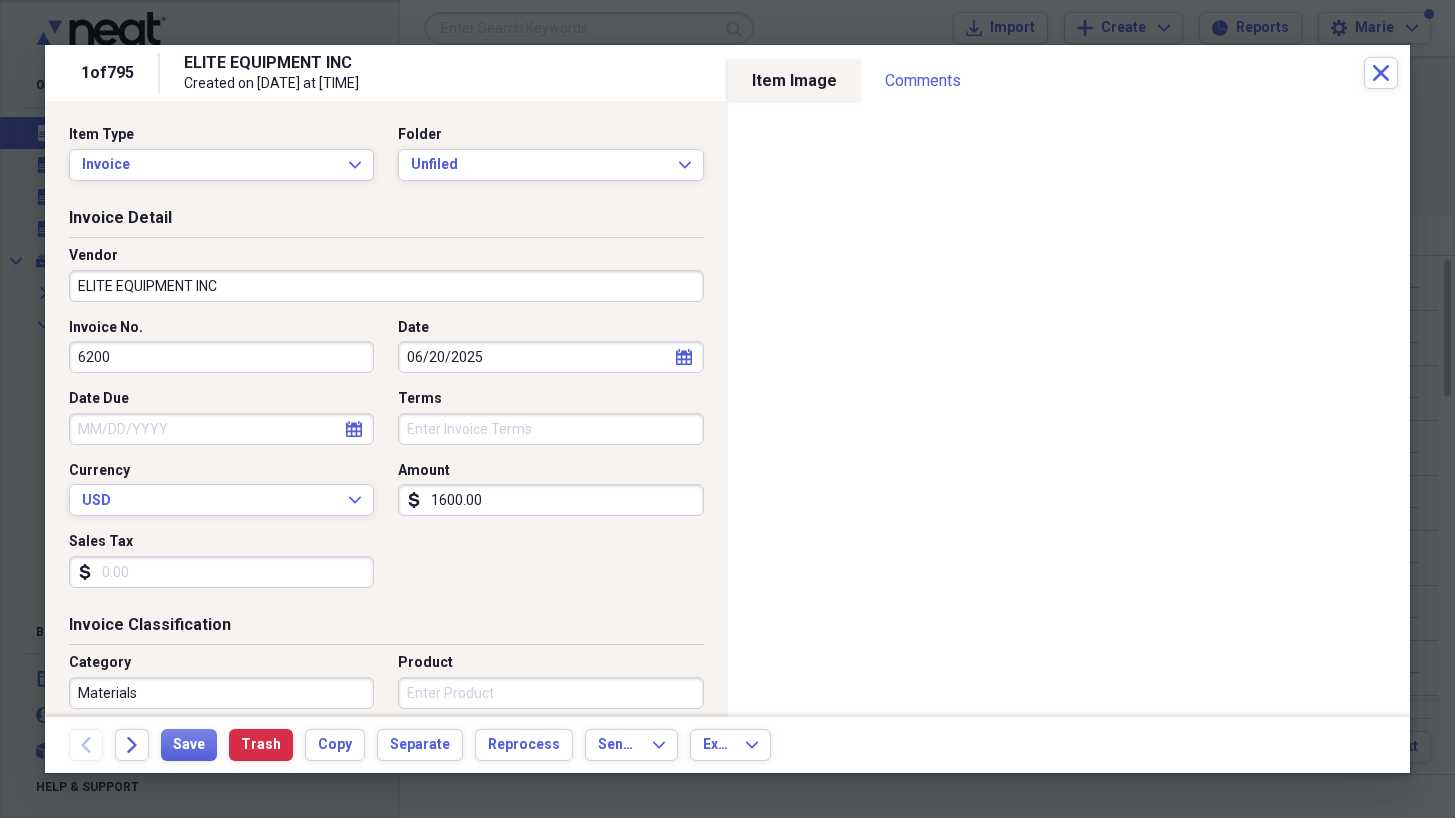 click on "ELITE EQUIPMENT INC Created on [DATE] at [TIME]" at bounding box center (774, 73) 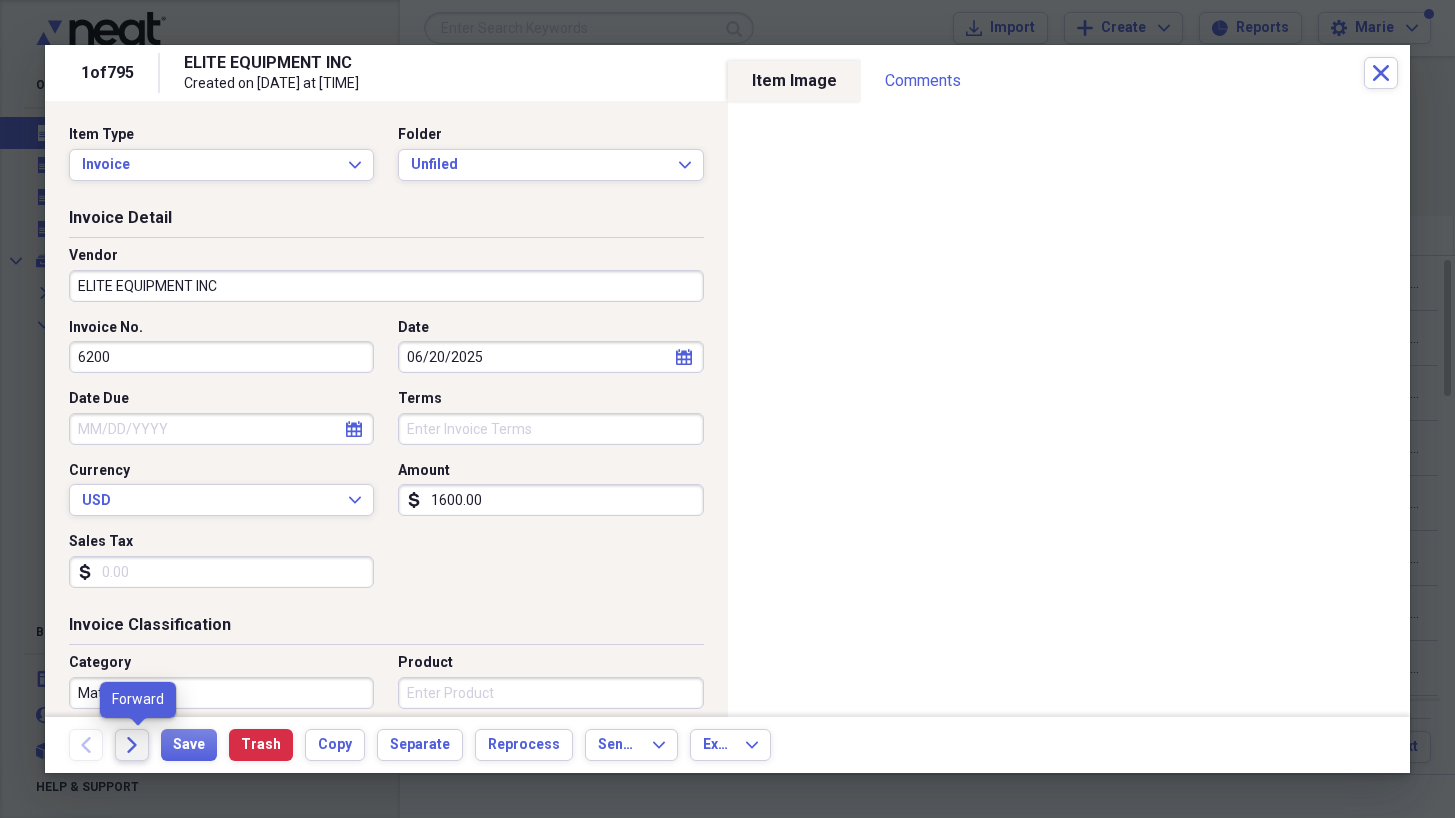 click on "Forward" at bounding box center [132, 745] 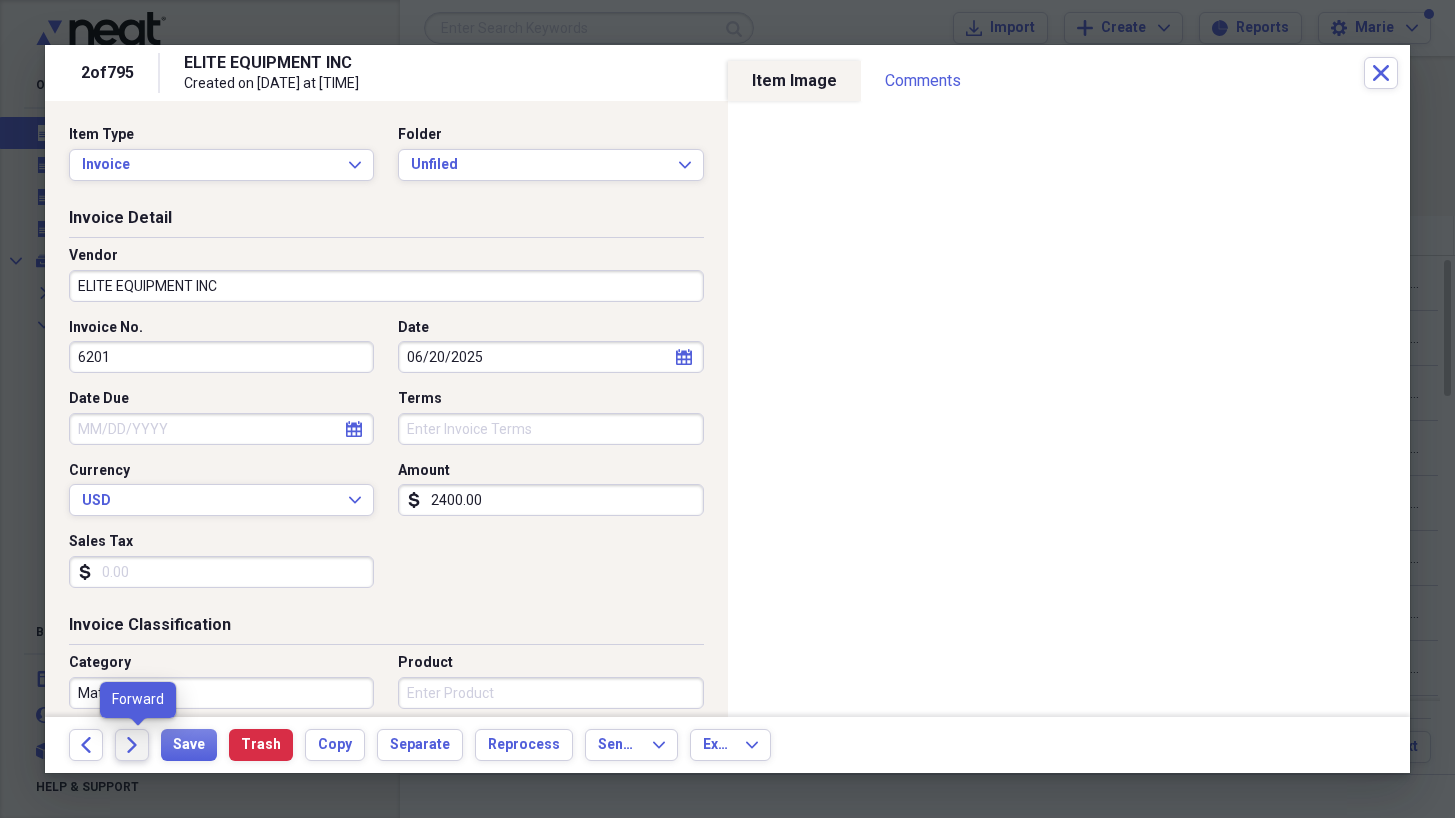 click on "Forward" at bounding box center [132, 745] 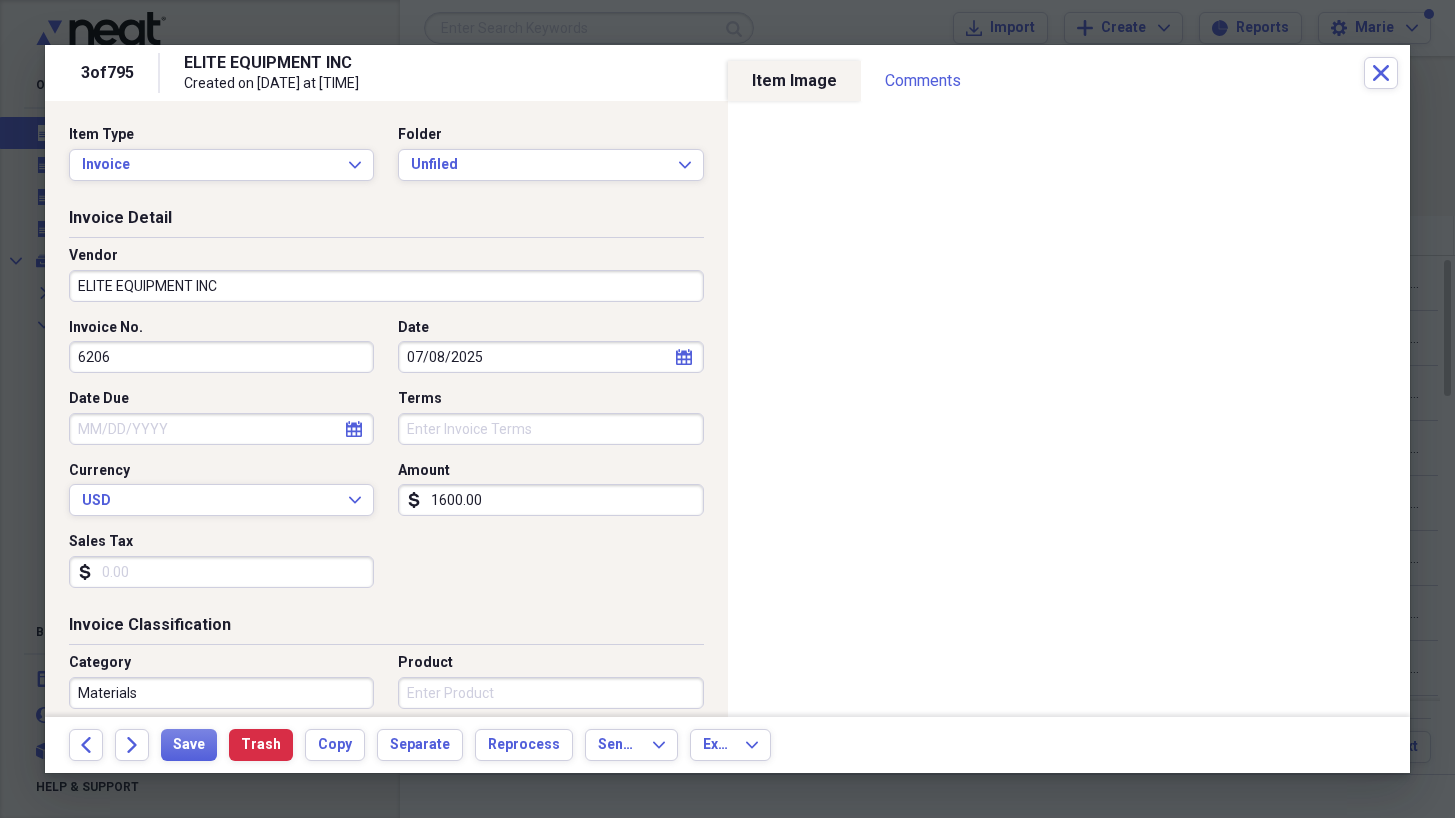 drag, startPoint x: 1013, startPoint y: 48, endPoint x: 1054, endPoint y: 61, distance: 43.011627 